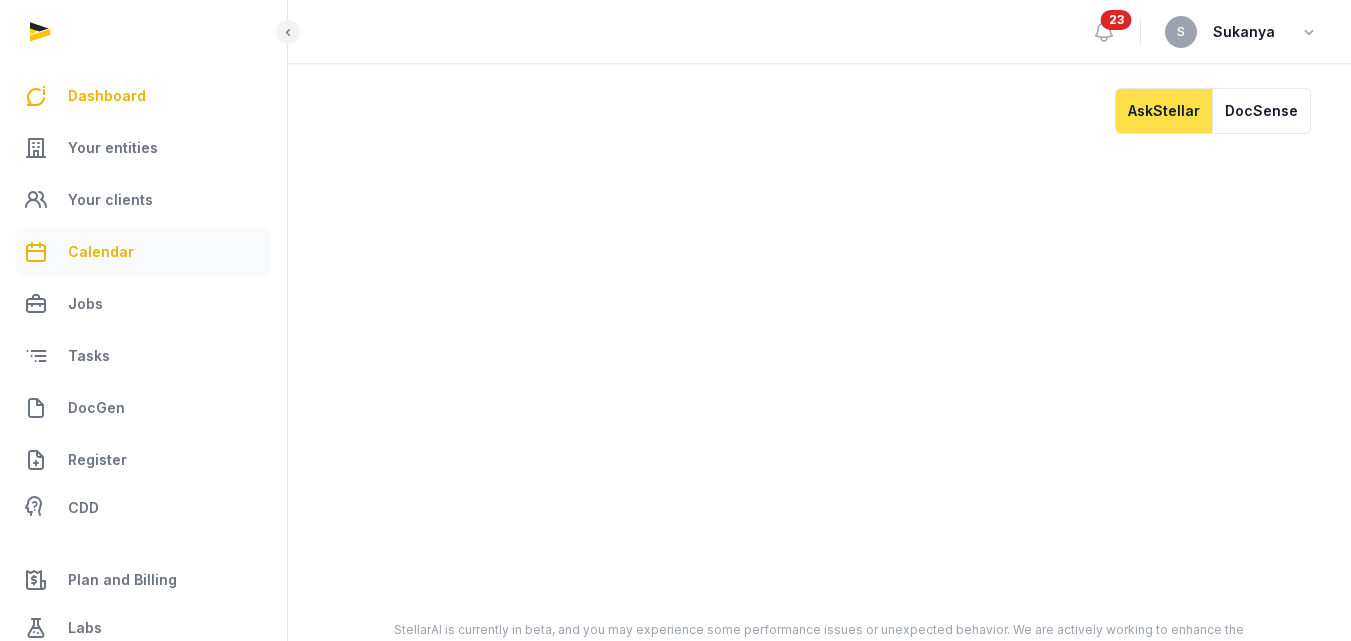 scroll, scrollTop: 0, scrollLeft: 0, axis: both 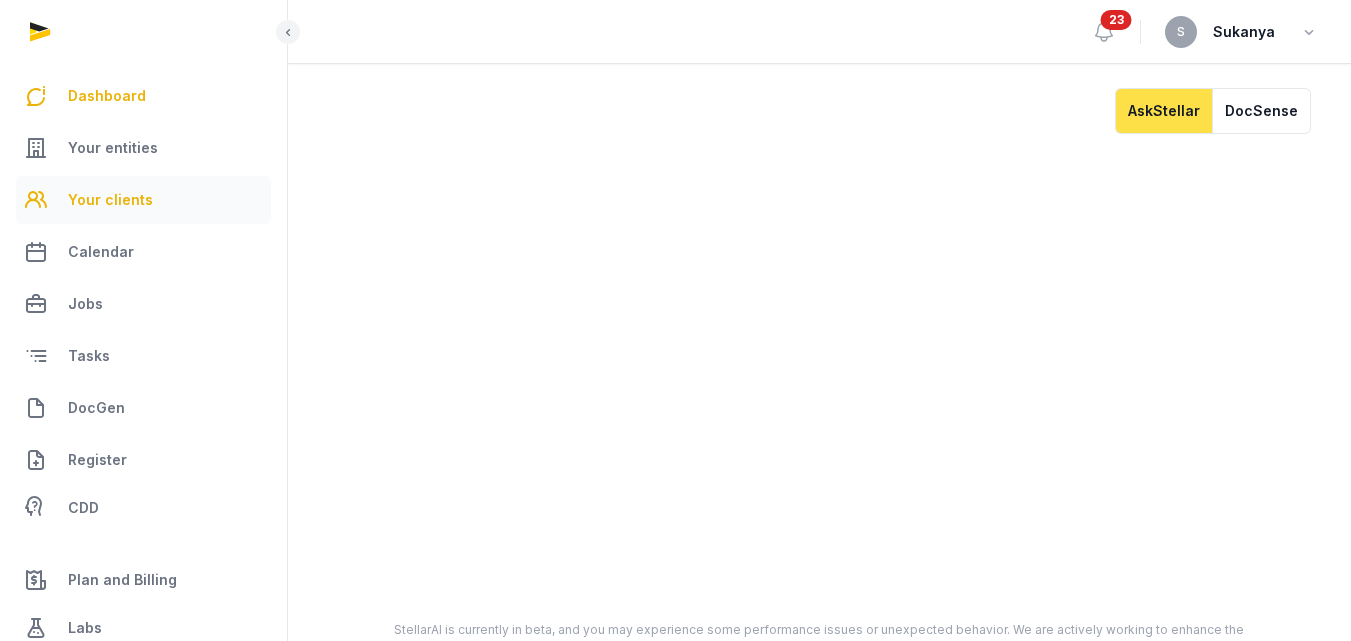 click on "Your clients" at bounding box center (110, 200) 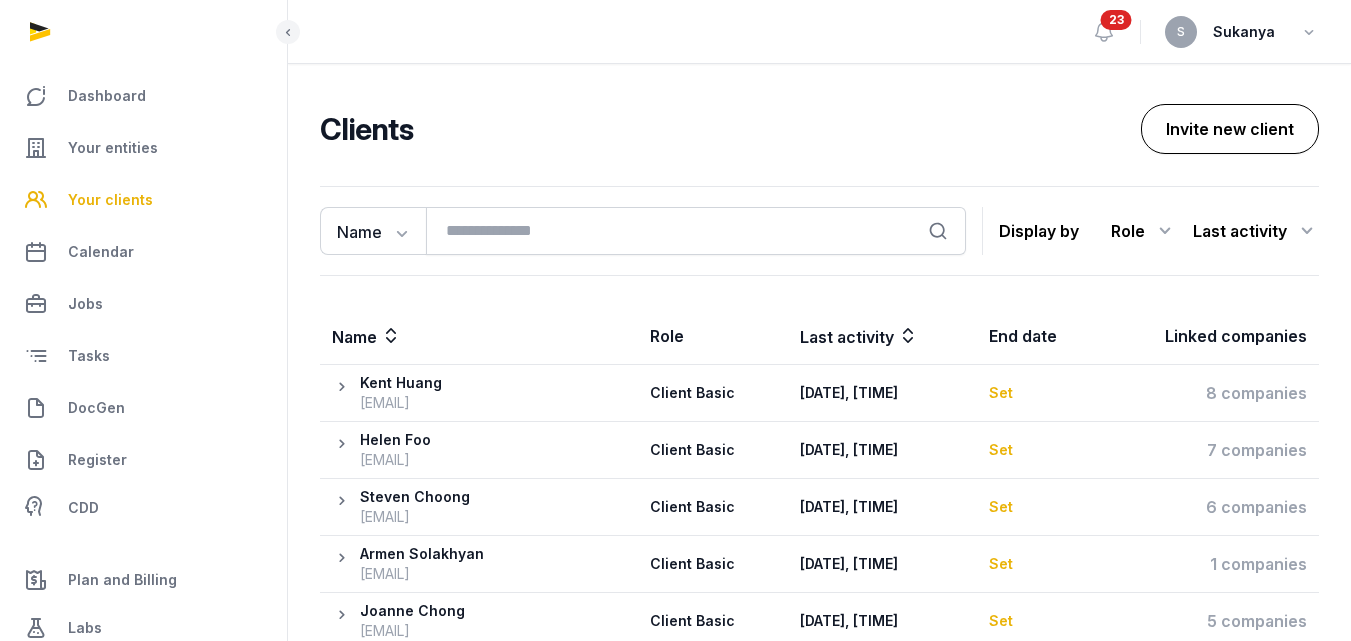 click on "Invite new client" at bounding box center [1230, 129] 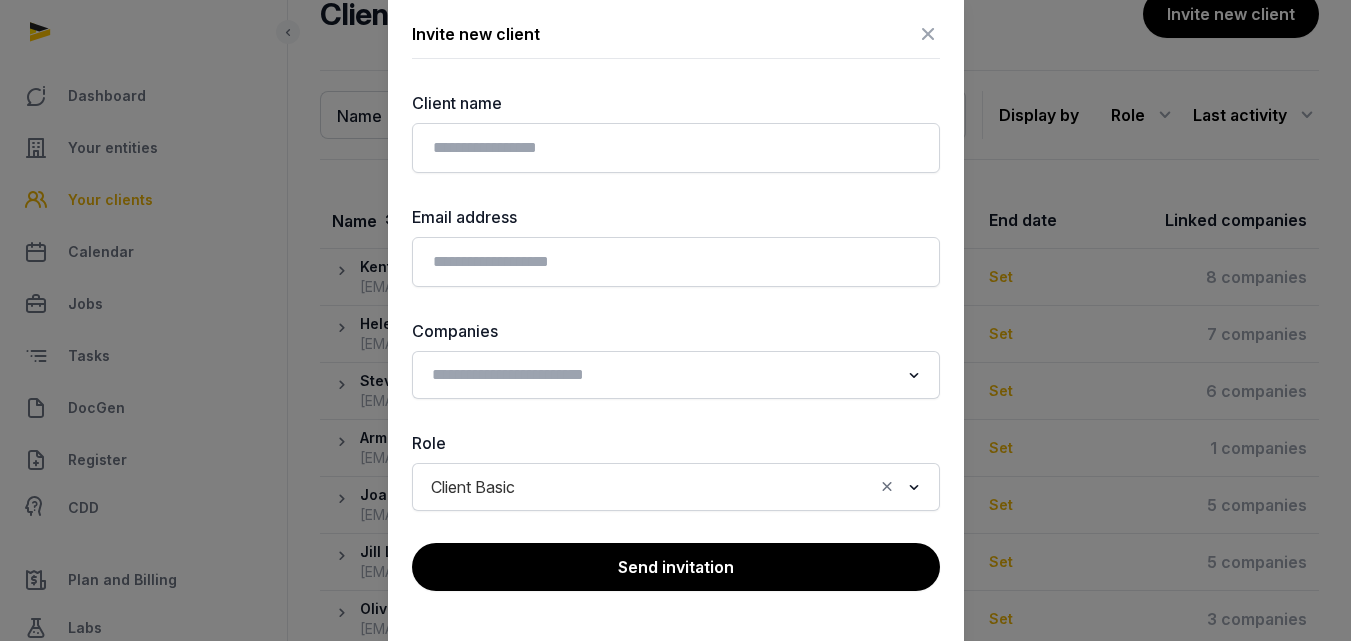 scroll, scrollTop: 200, scrollLeft: 0, axis: vertical 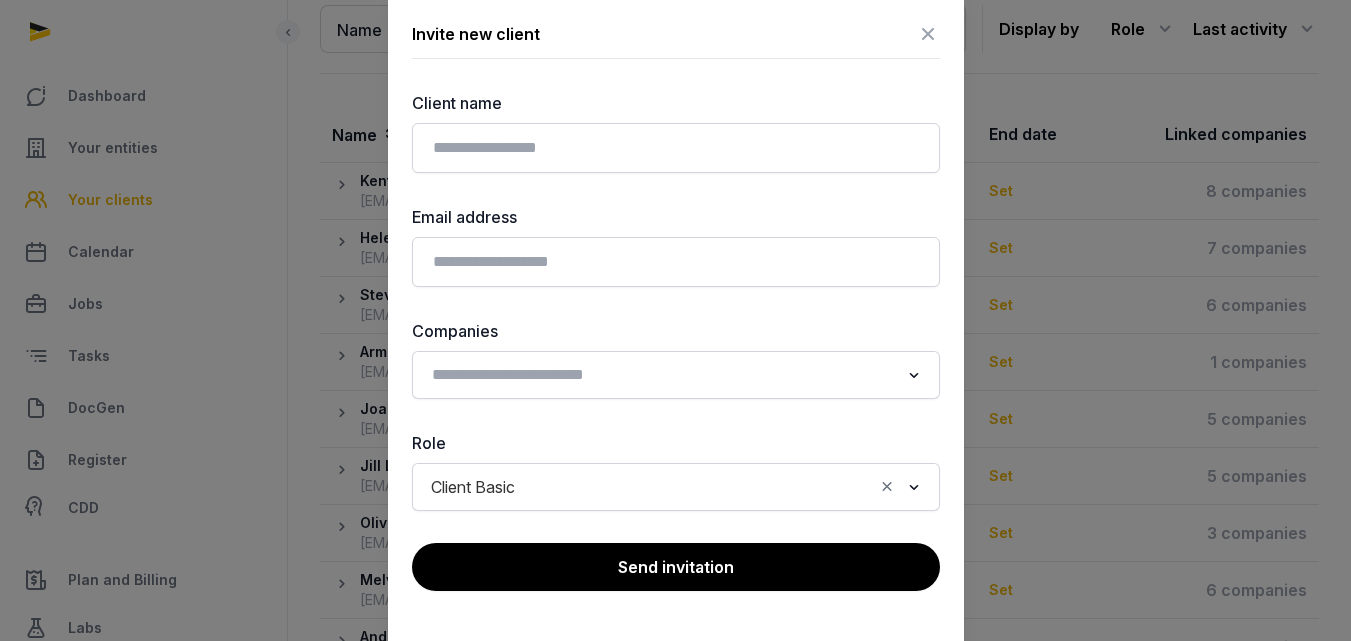 click on "Loading..." at bounding box center (902, 485) 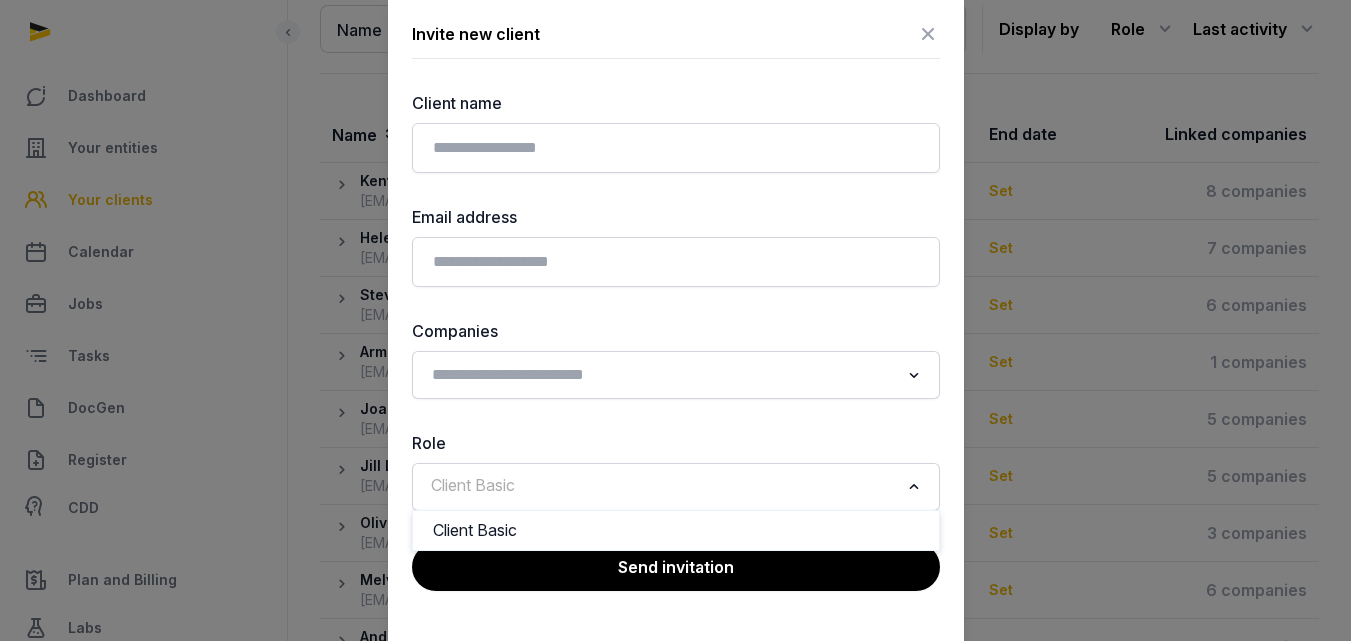click at bounding box center [914, 487] 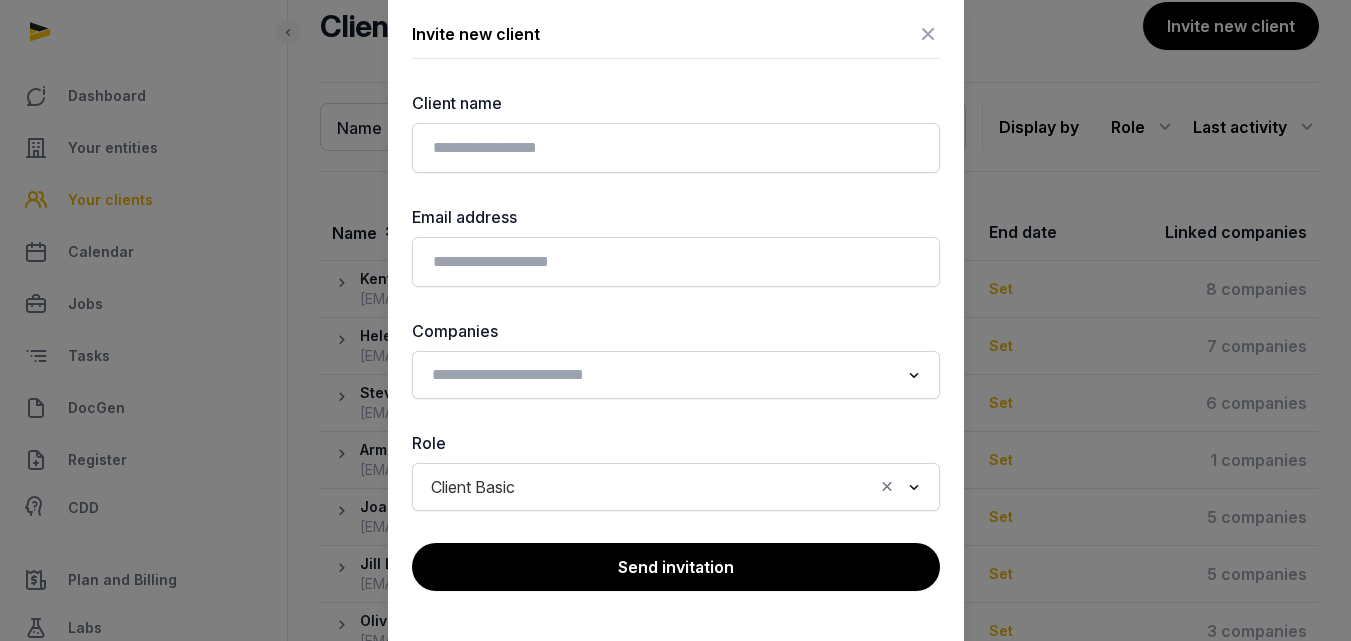scroll, scrollTop: 0, scrollLeft: 0, axis: both 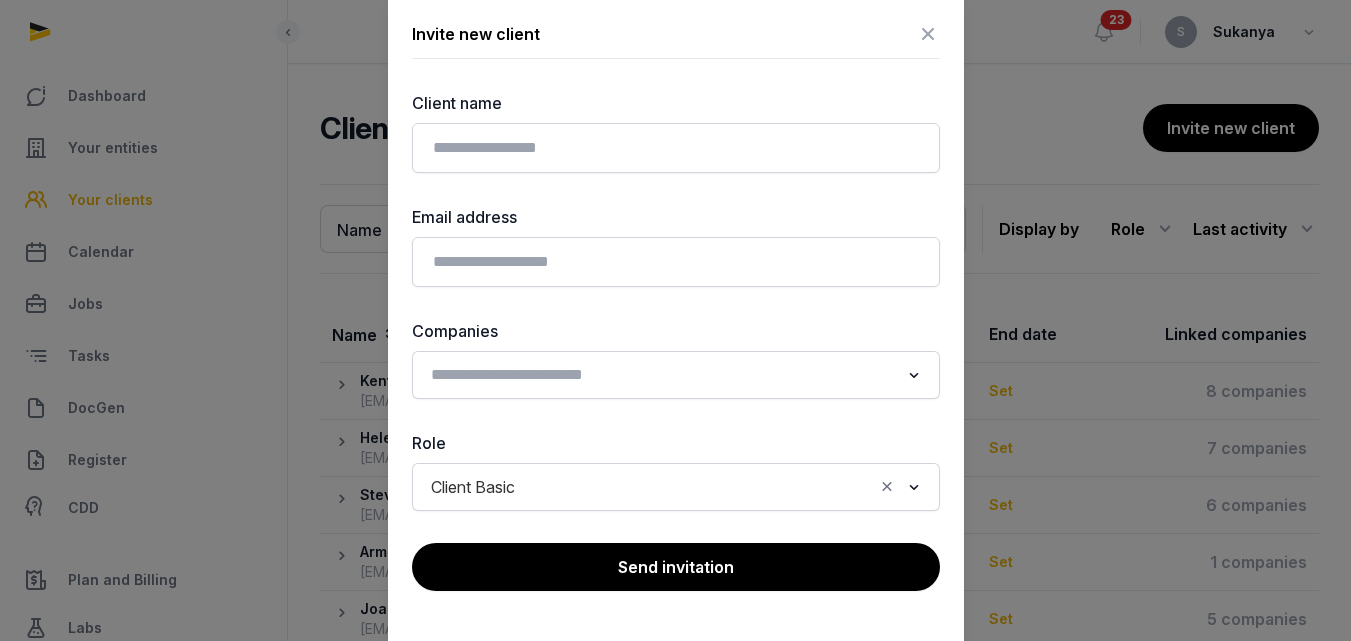 click at bounding box center [914, 375] 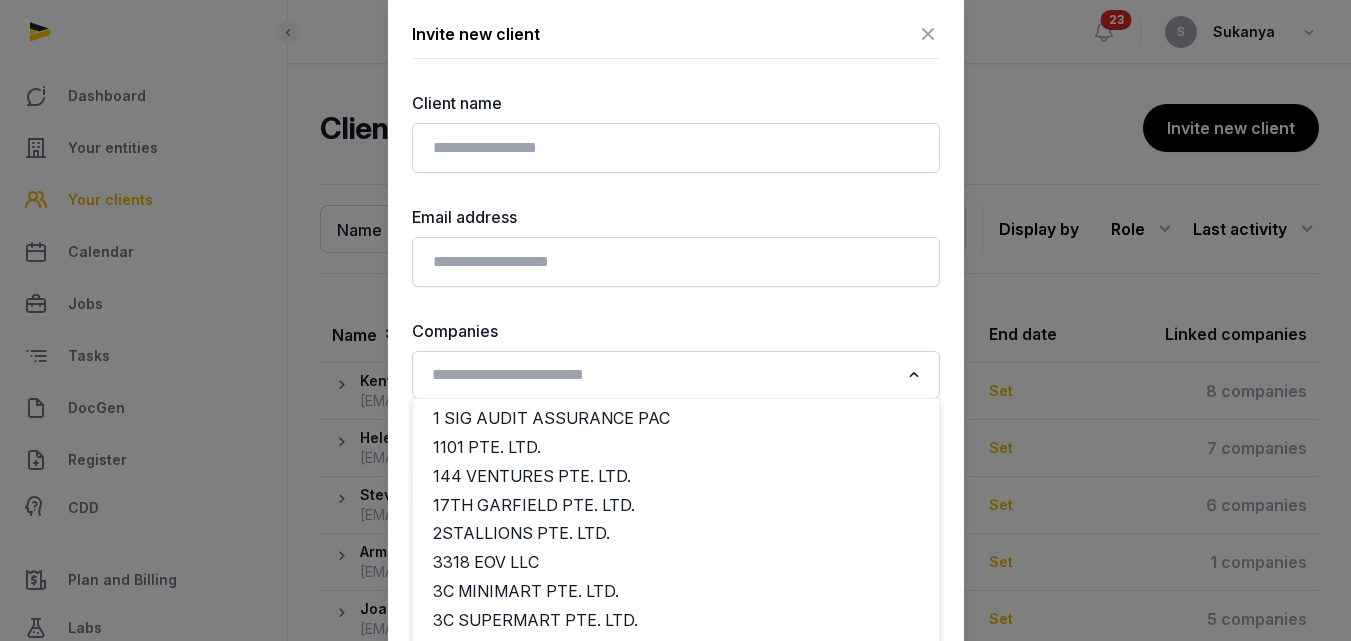click at bounding box center (914, 375) 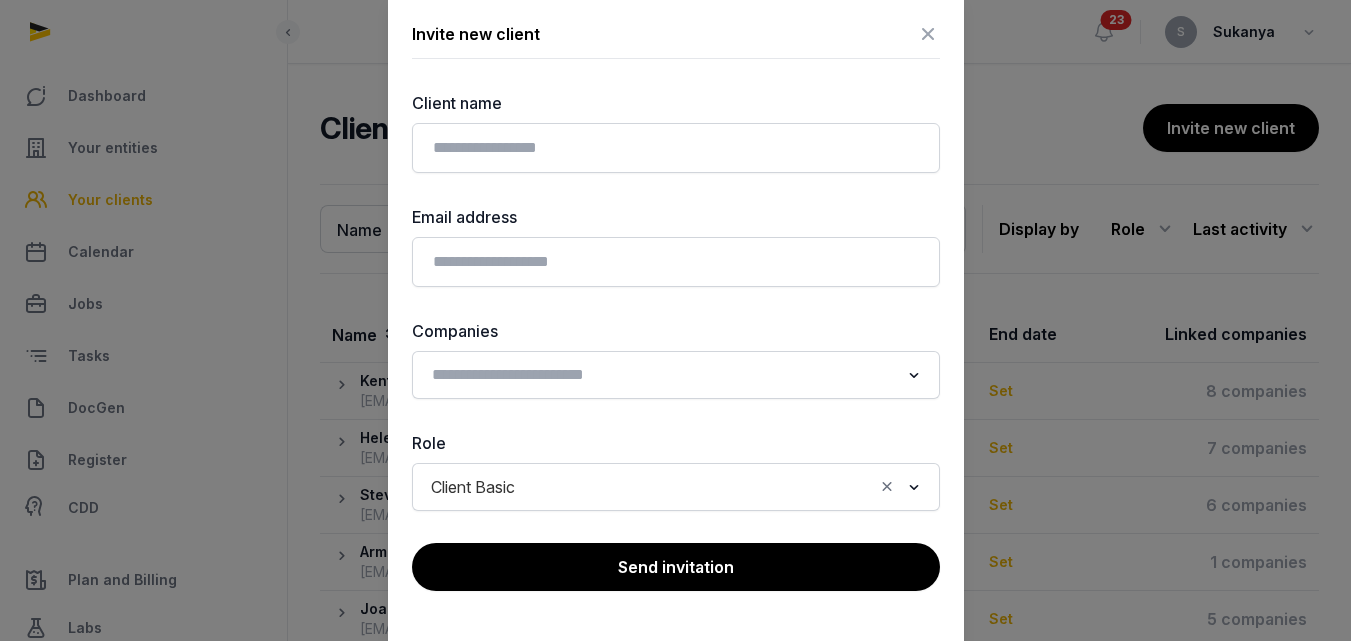 click at bounding box center (928, 34) 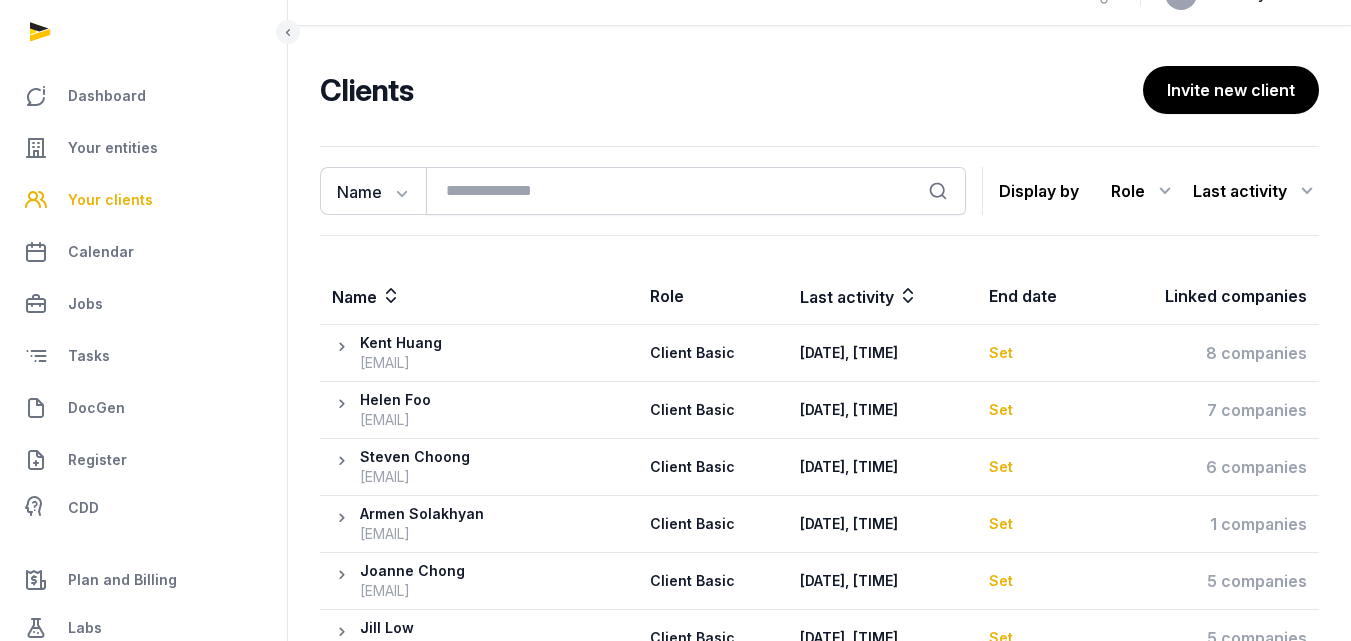 scroll, scrollTop: 0, scrollLeft: 0, axis: both 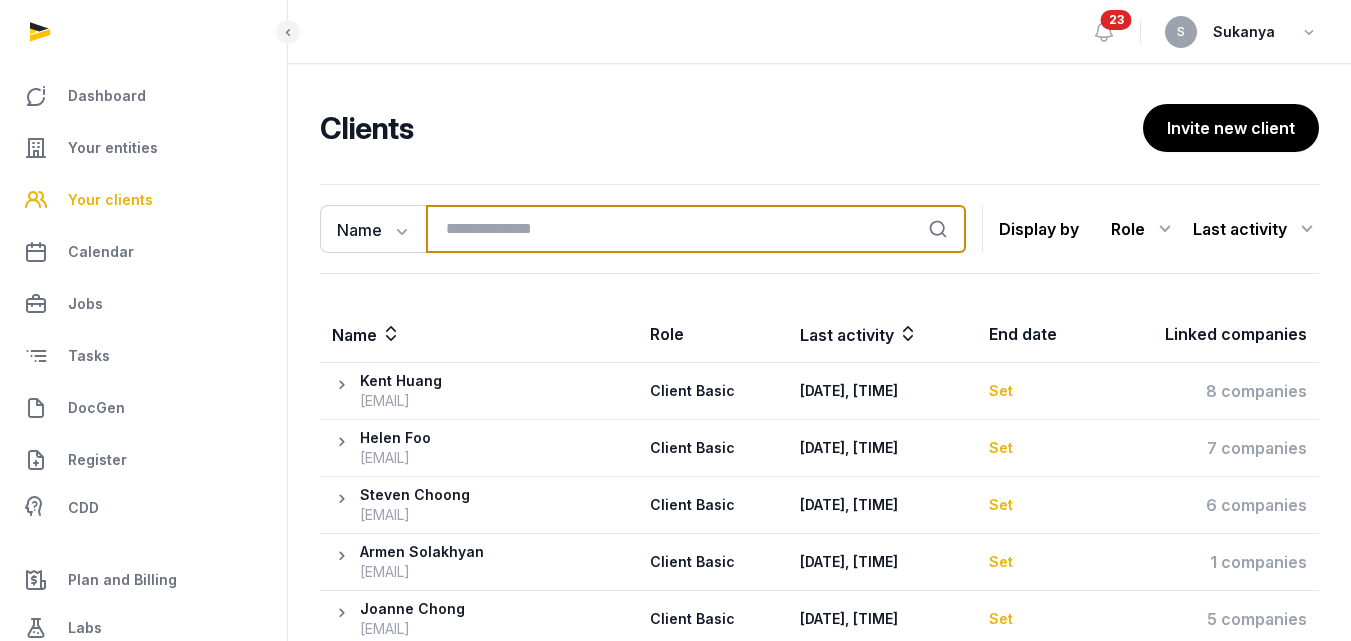 click at bounding box center (696, 229) 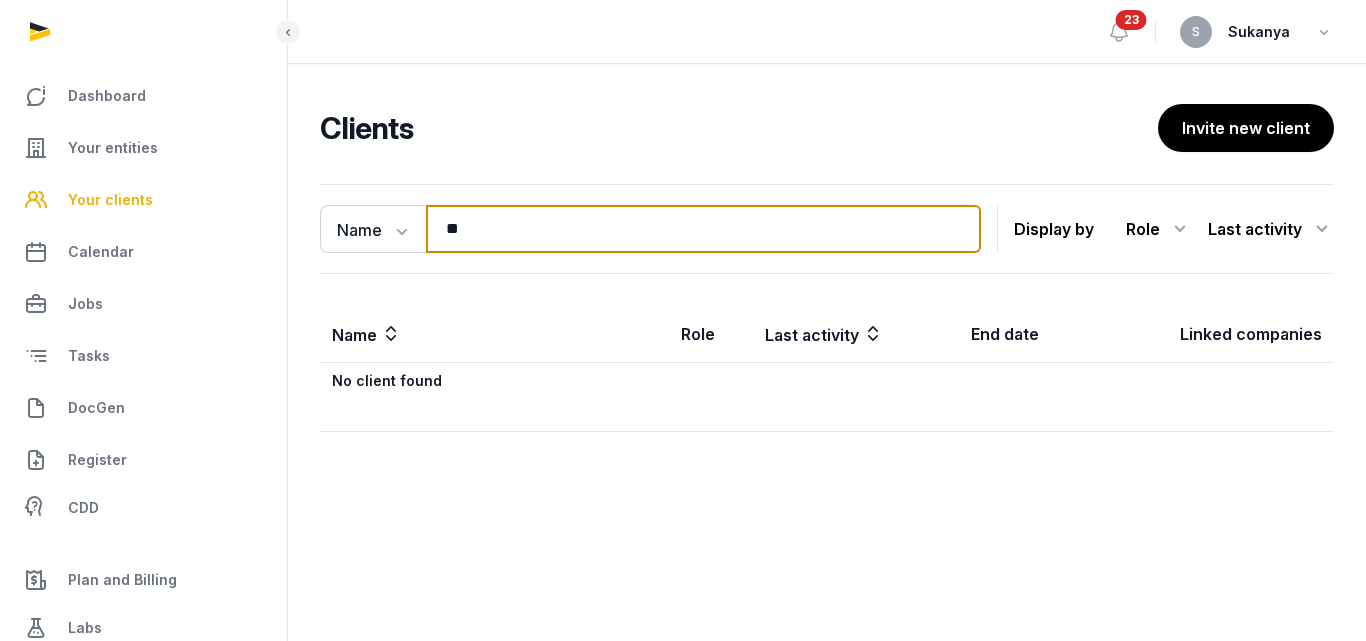 type on "*" 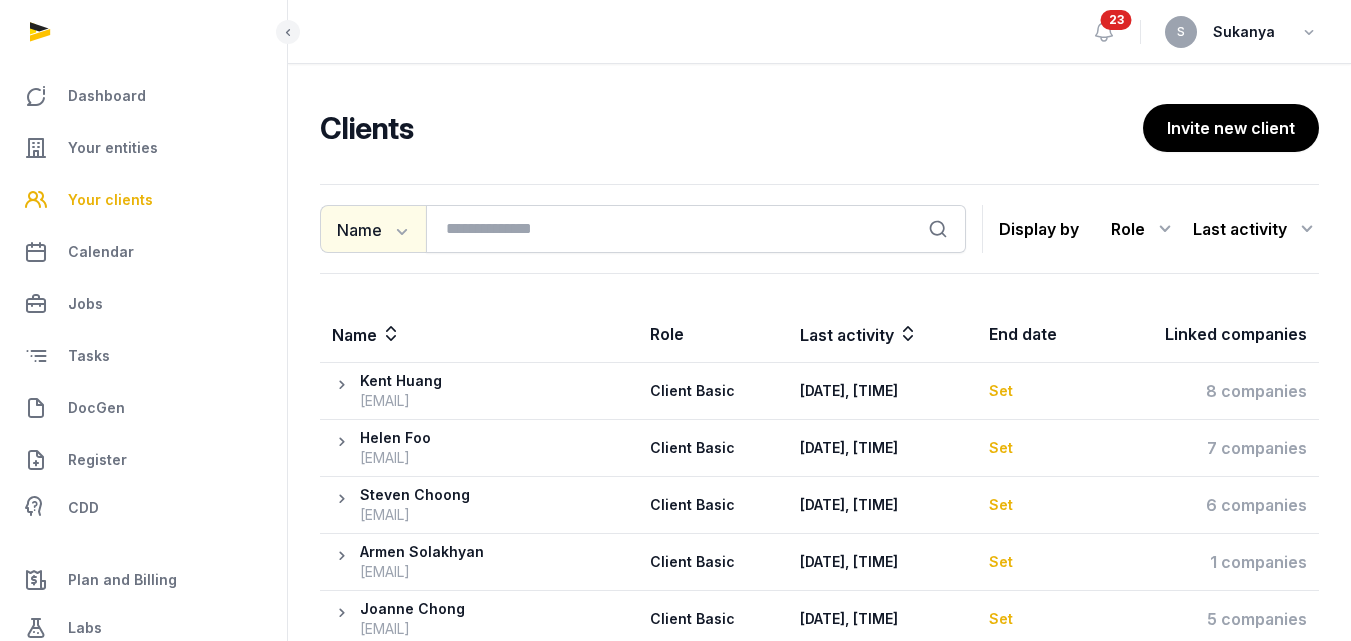 click 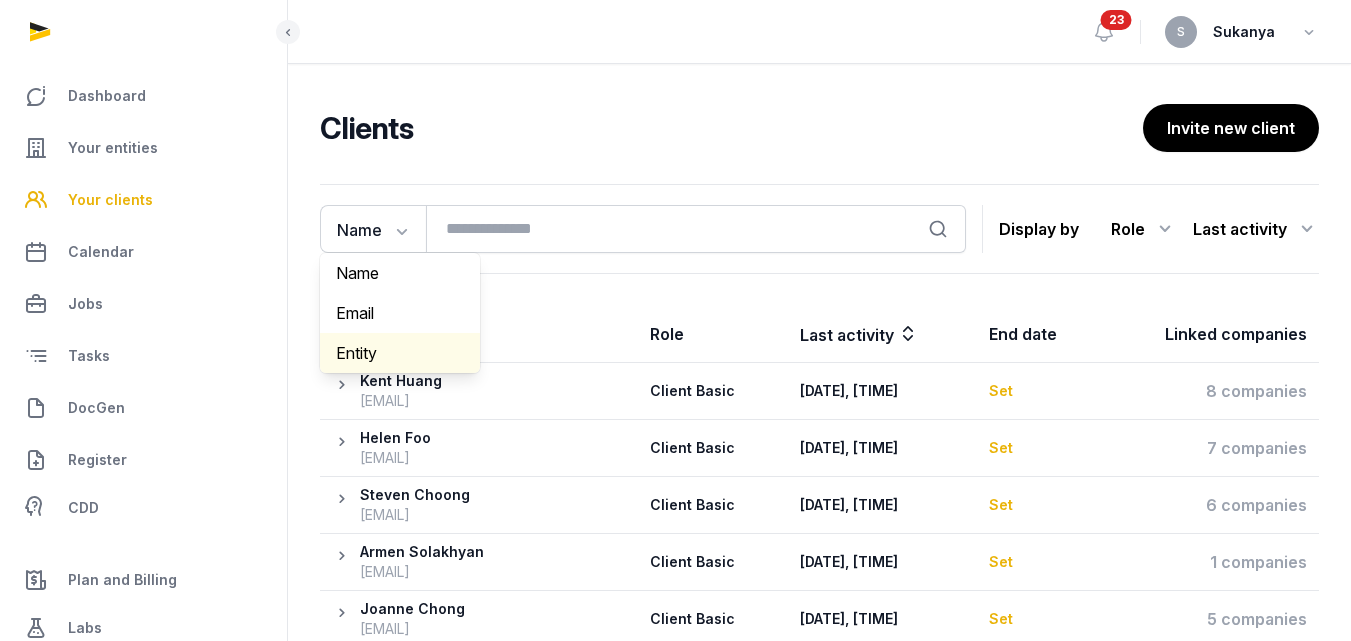 click on "Entity" at bounding box center [400, 353] 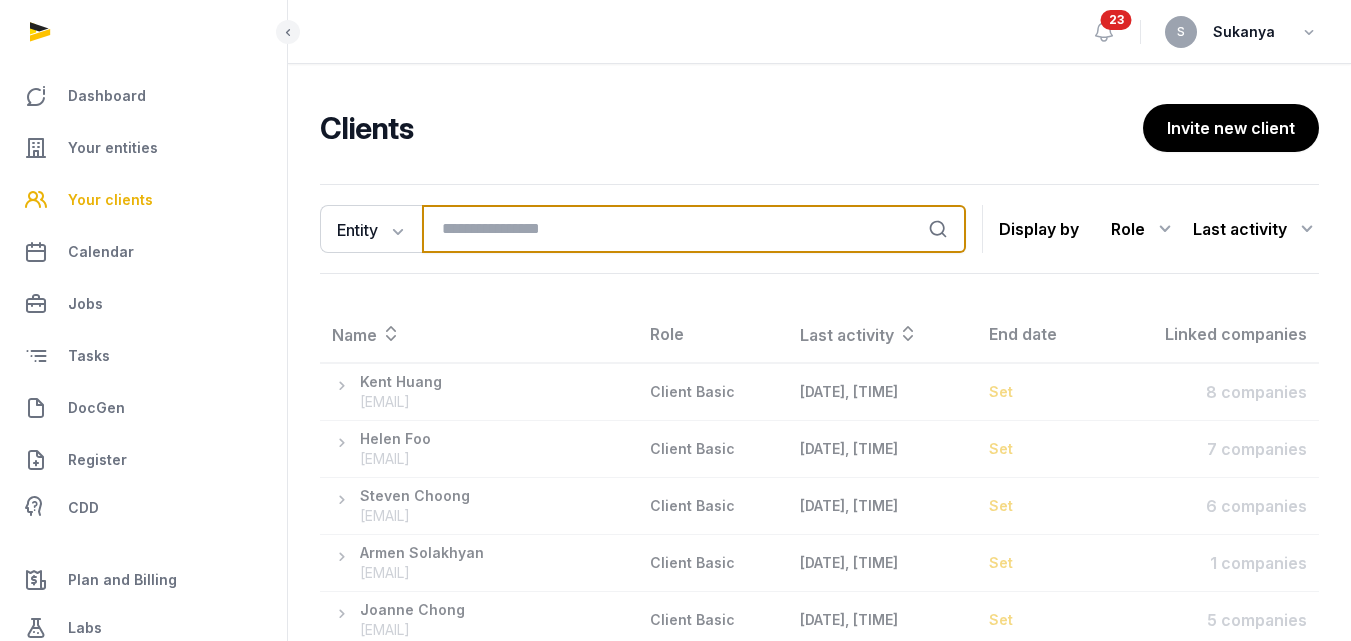 click at bounding box center [694, 229] 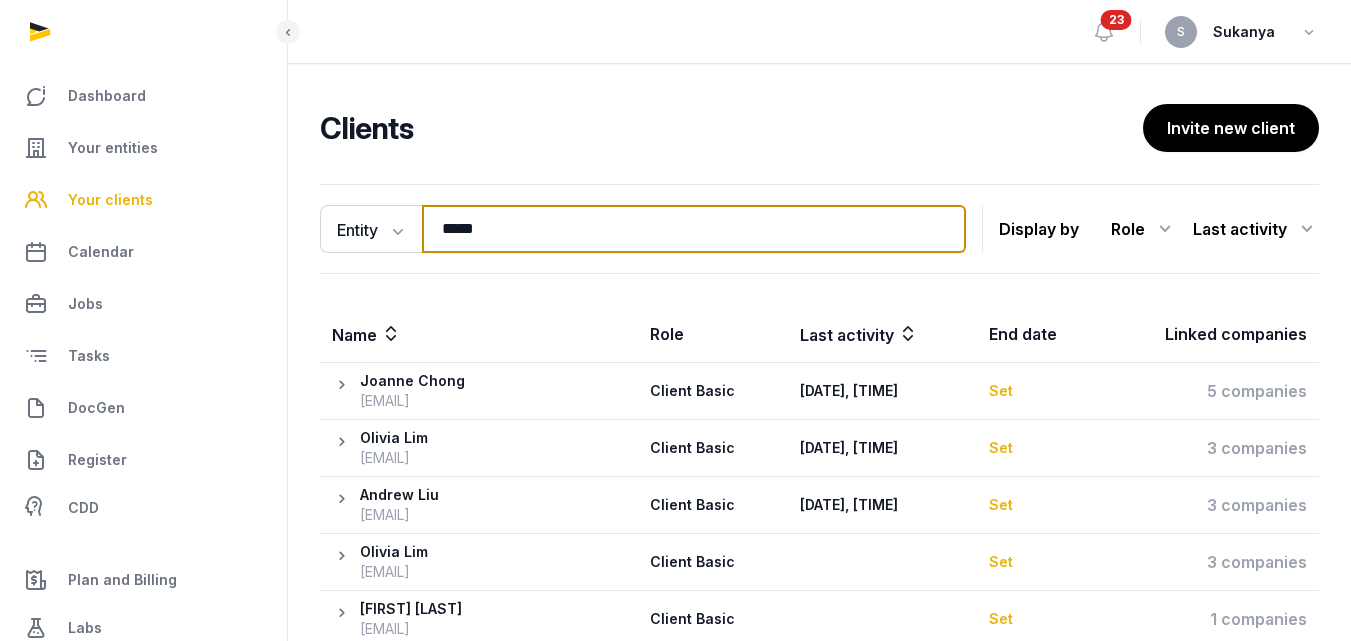 type on "********" 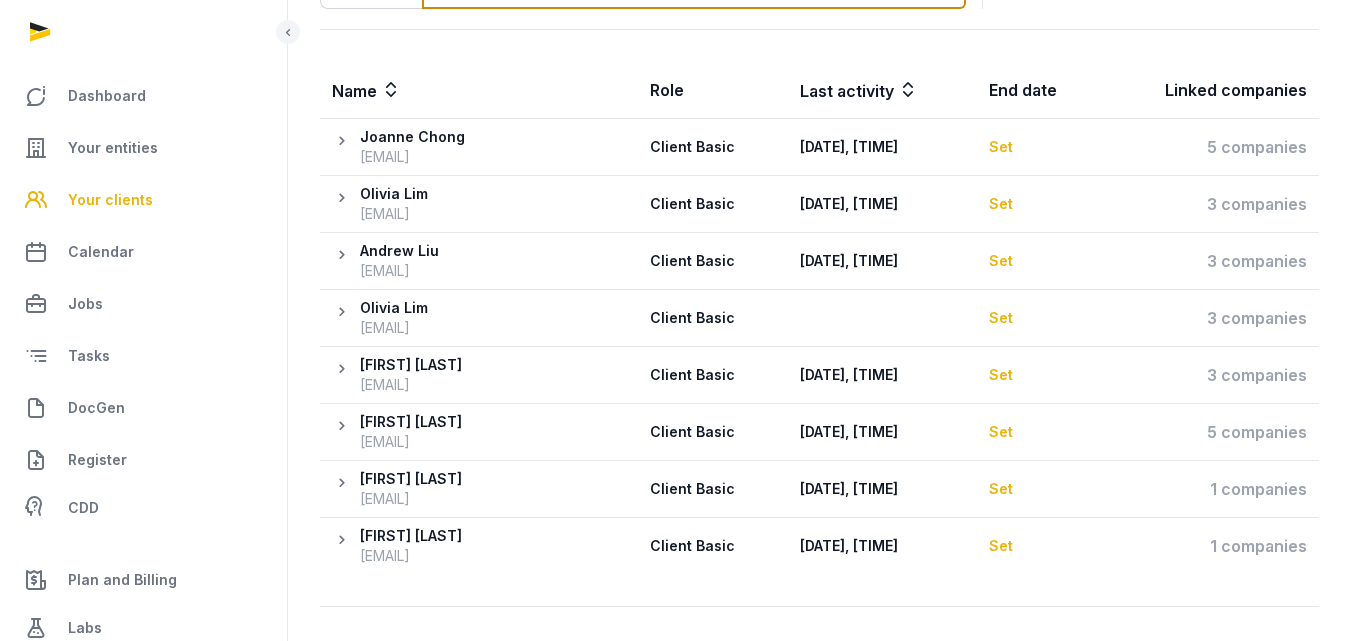 scroll, scrollTop: 150, scrollLeft: 0, axis: vertical 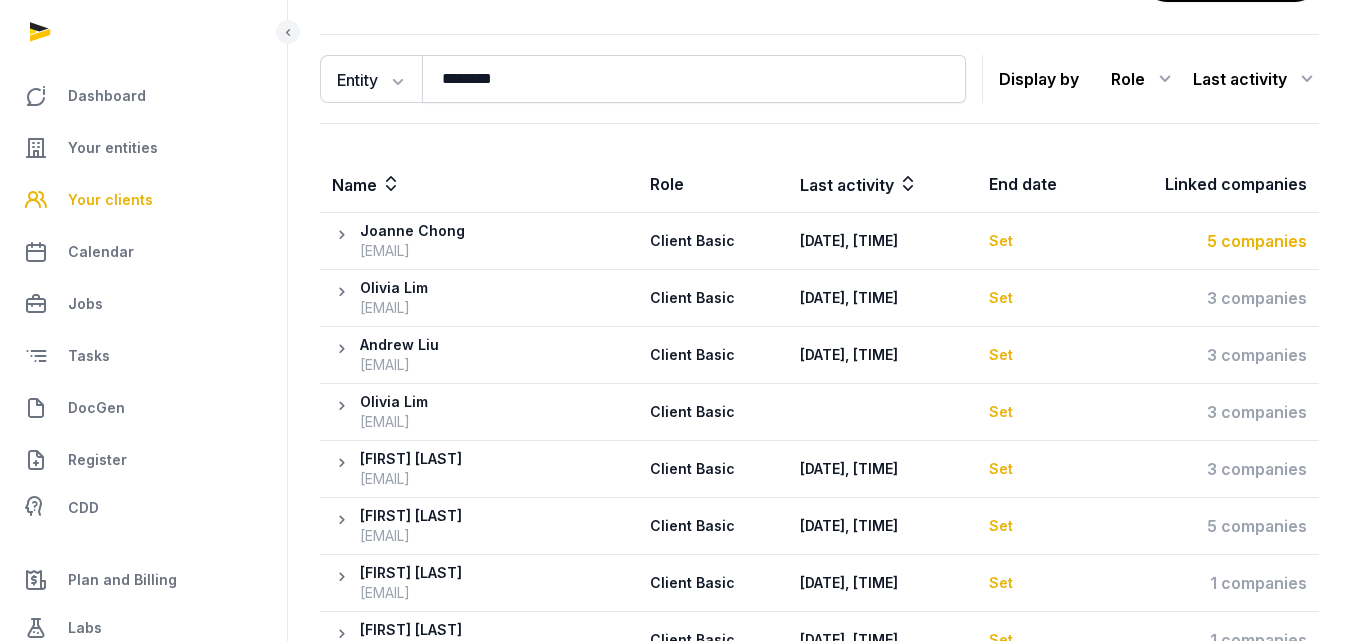 click on "5 companies" at bounding box center (1209, 241) 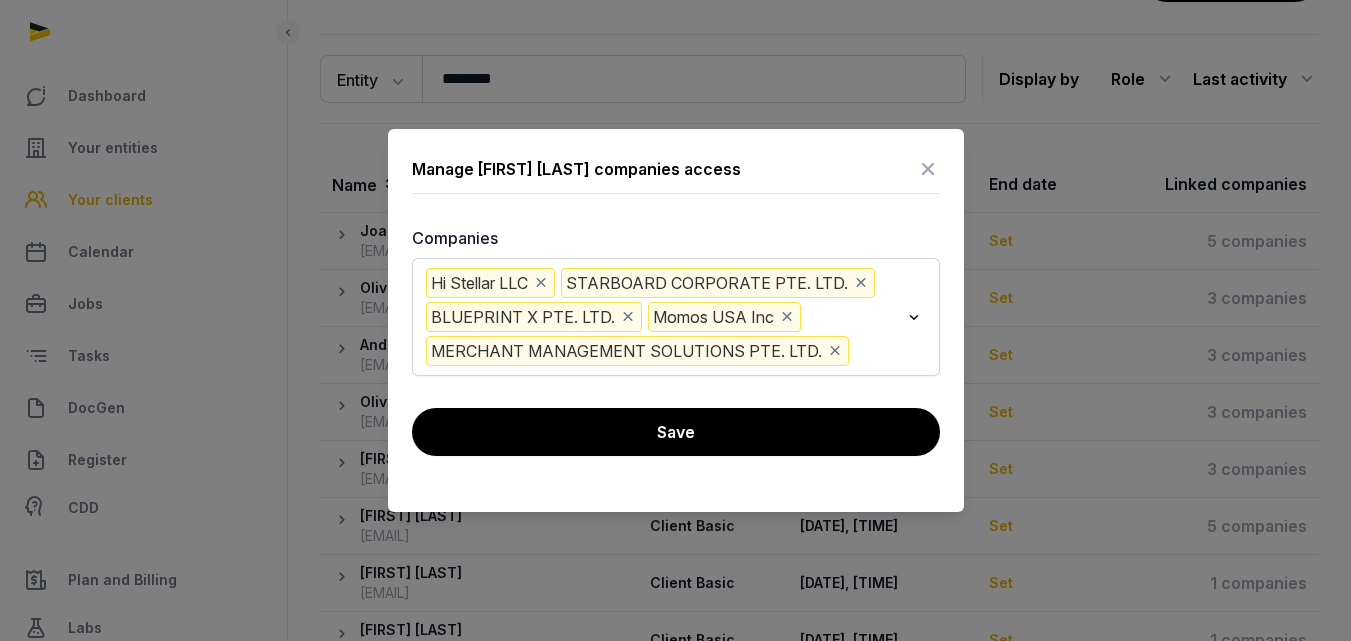 click on "Manage [FIRST] [LAST] companies access Companies Hi Stellar LLC STARBOARD CORPORATE PTE. LTD. BLUEPRINT X PTE. LTD. Momos USA Inc MERCHANT MANAGEMENT SOLUTIONS PTE. LTD. Loading... Save" at bounding box center (676, 320) 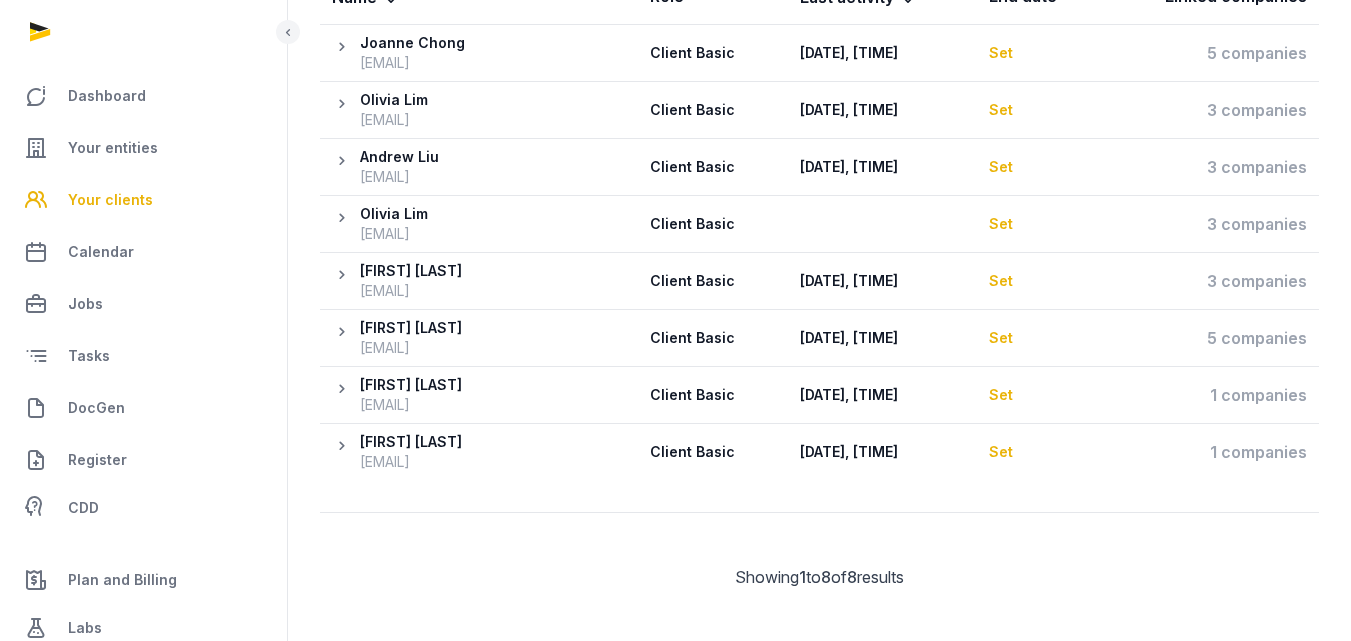 scroll, scrollTop: 350, scrollLeft: 0, axis: vertical 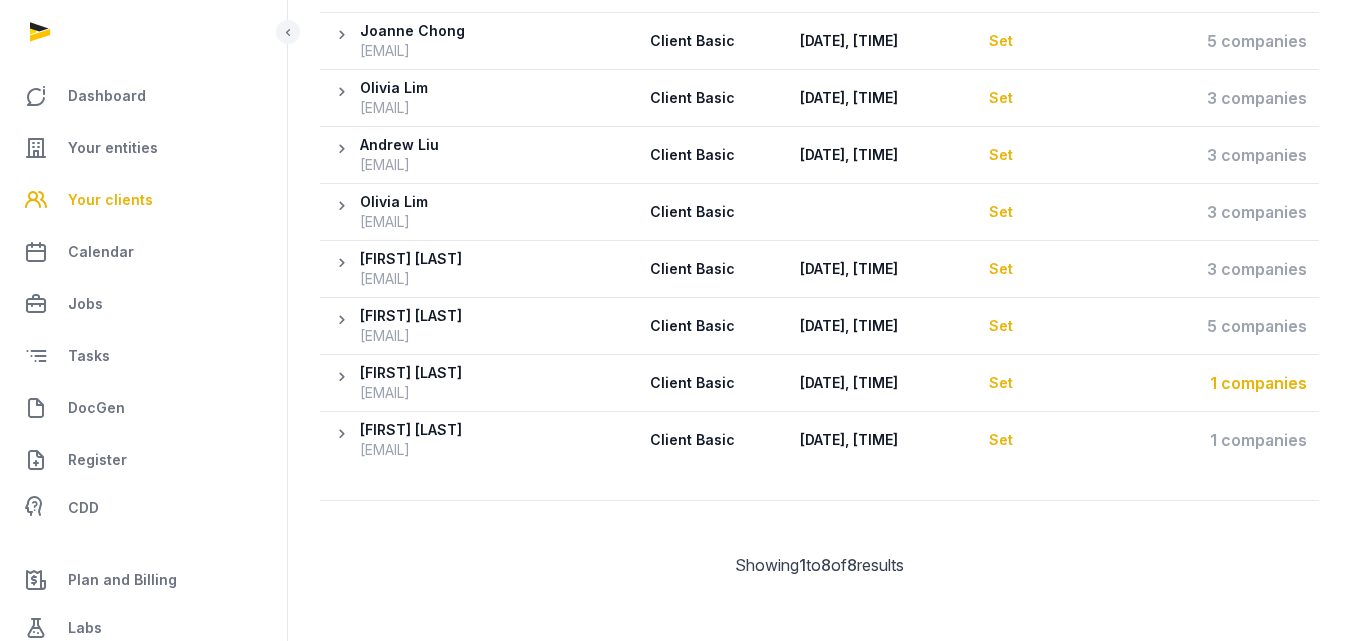 click on "1 companies" at bounding box center (1209, 383) 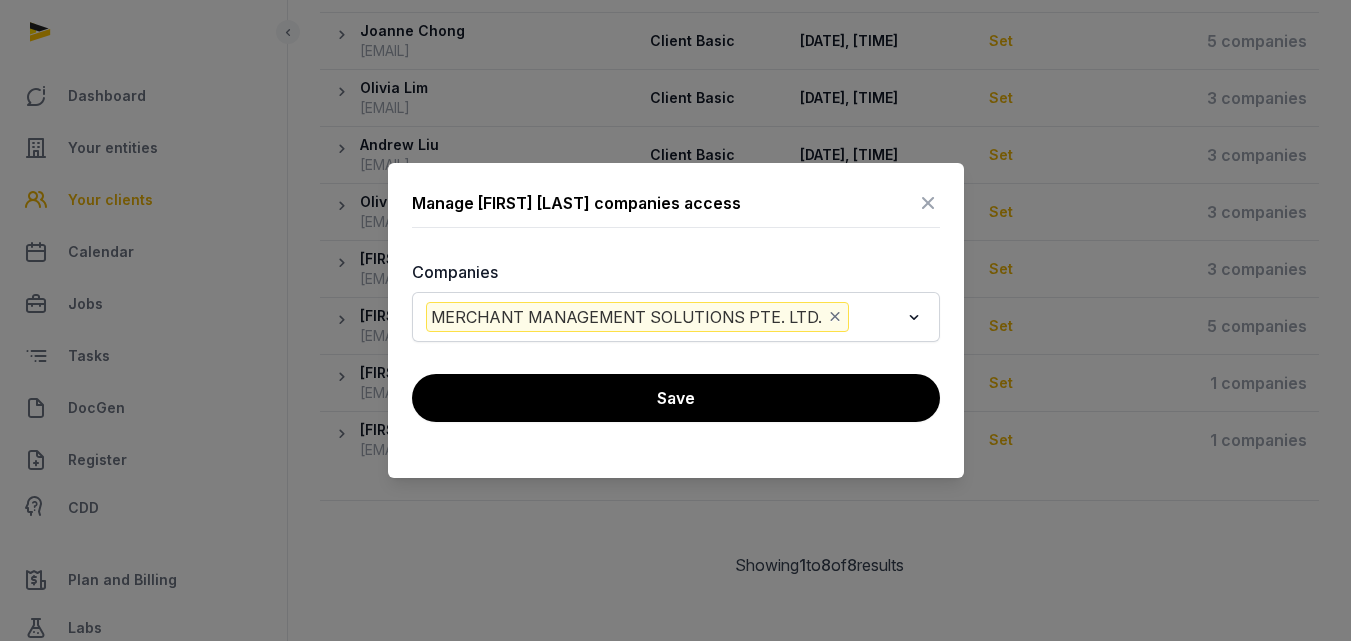 click at bounding box center [928, 203] 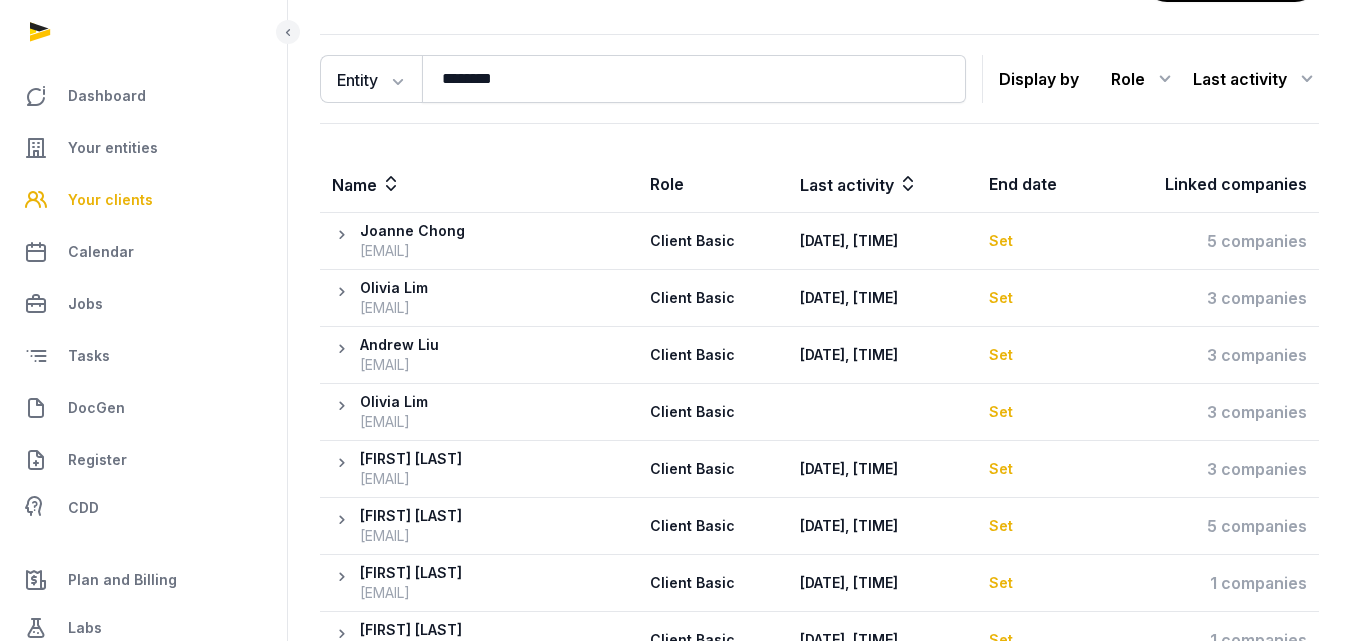 scroll, scrollTop: 0, scrollLeft: 0, axis: both 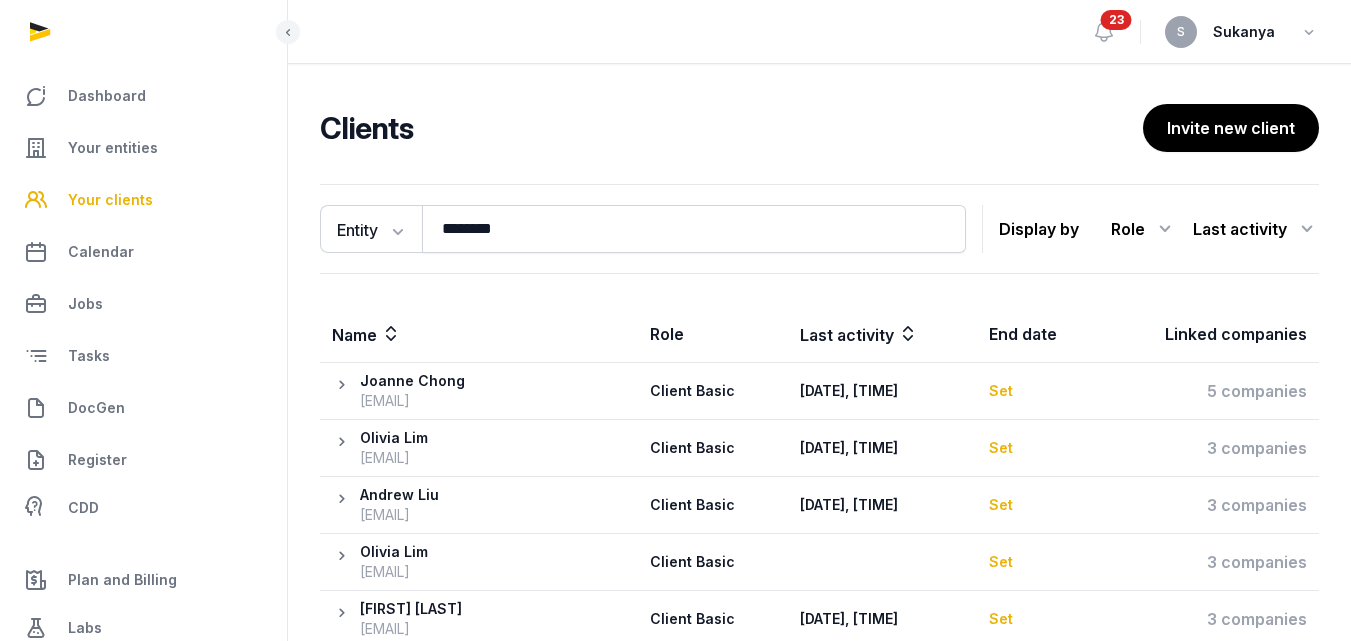 click on "Your clients" at bounding box center [110, 200] 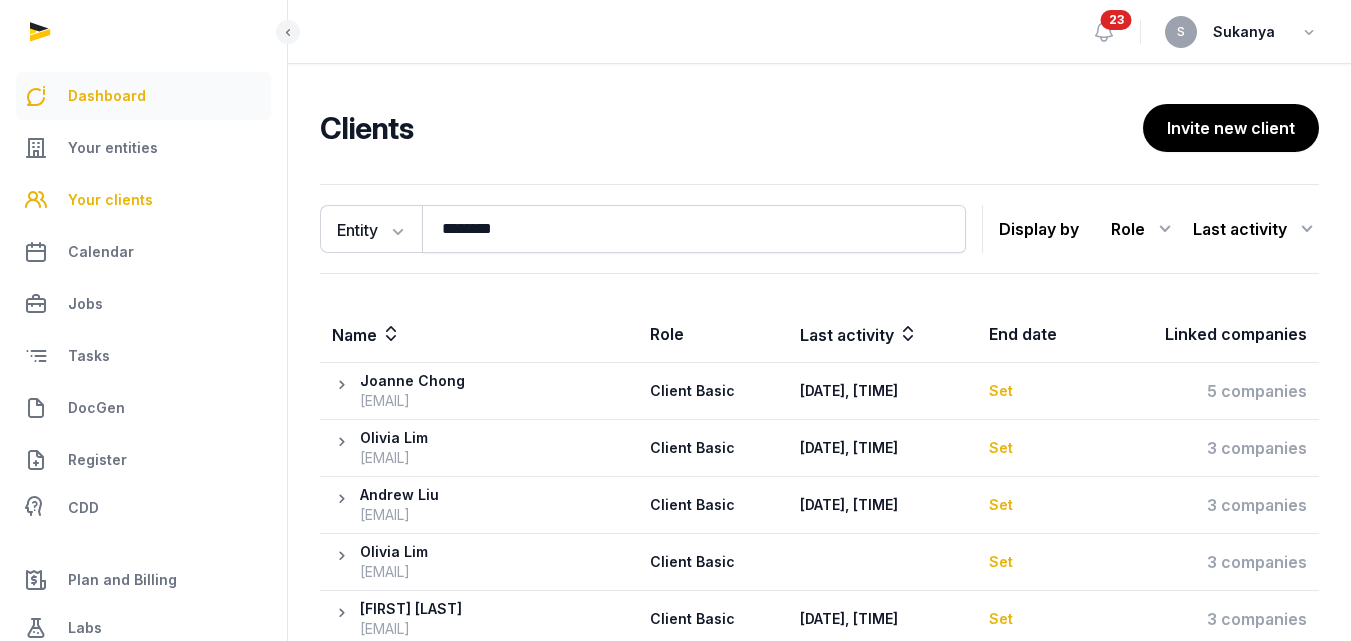 click on "Dashboard" at bounding box center (143, 96) 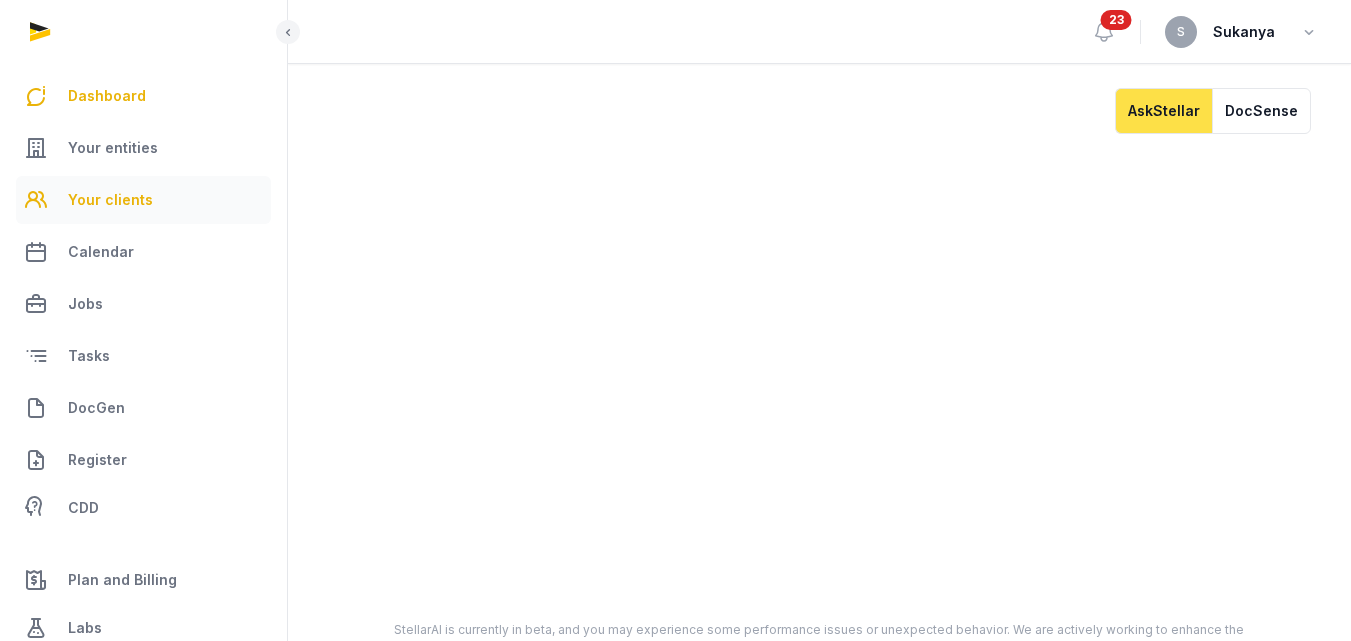 click on "Your clients" at bounding box center (110, 200) 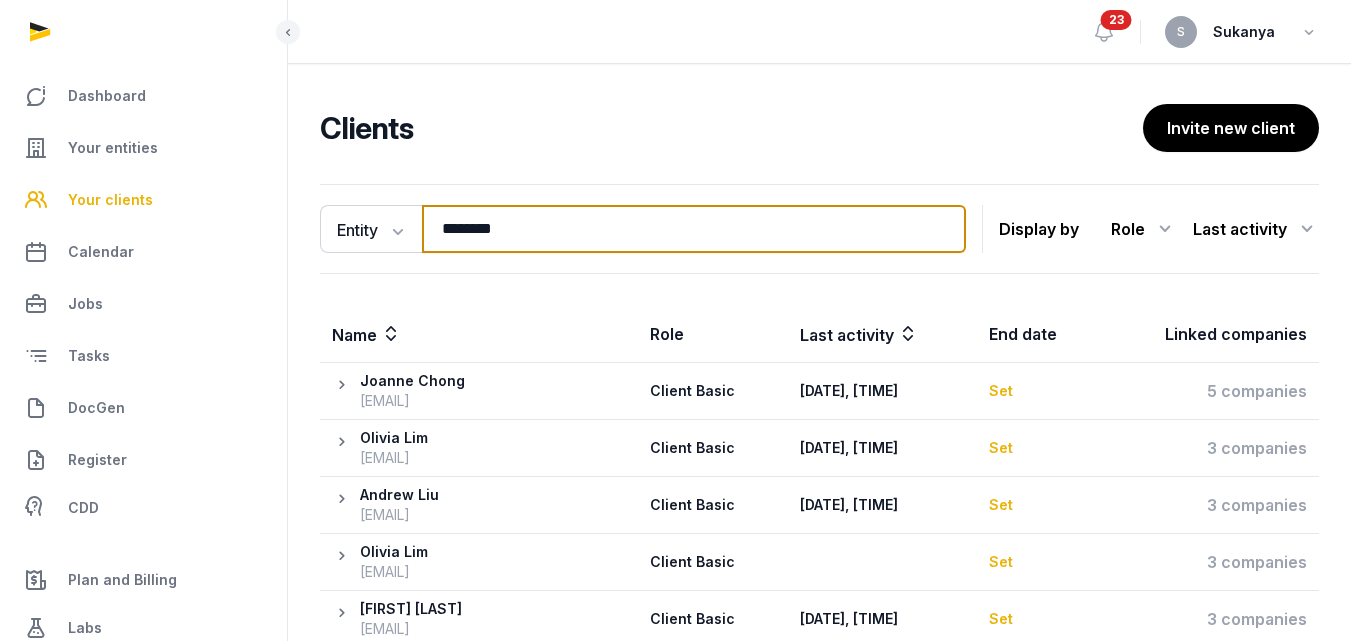 click on "********" at bounding box center (694, 229) 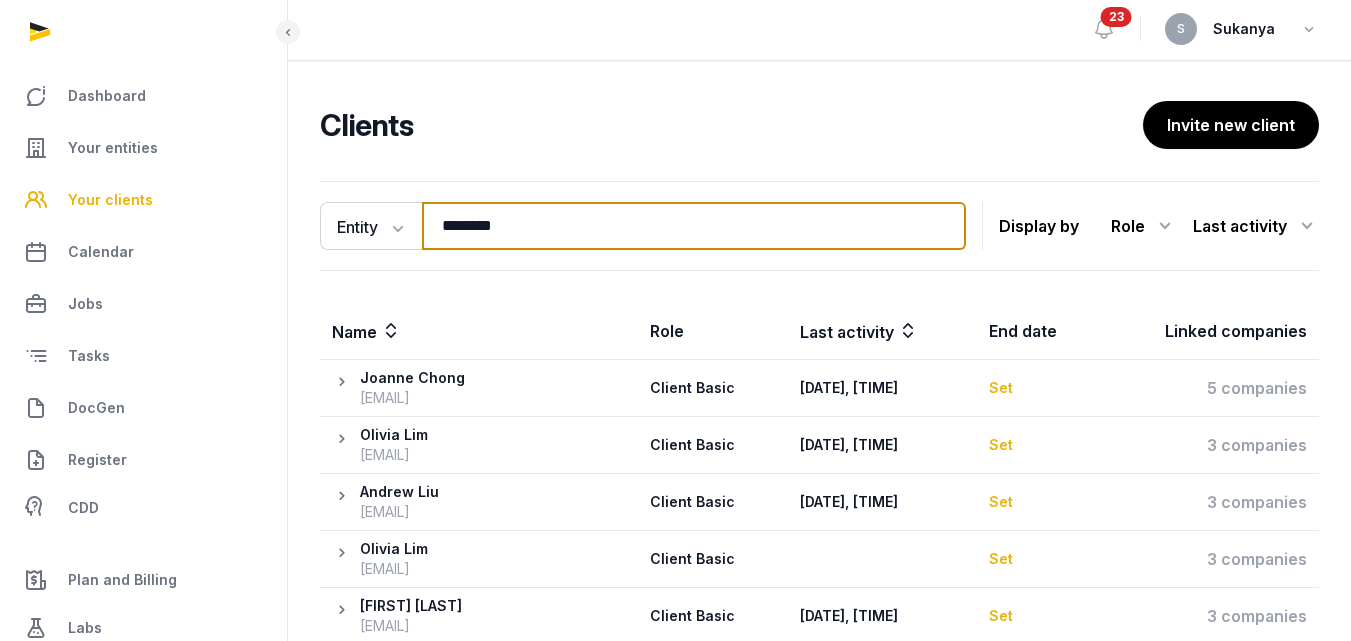 scroll, scrollTop: 0, scrollLeft: 0, axis: both 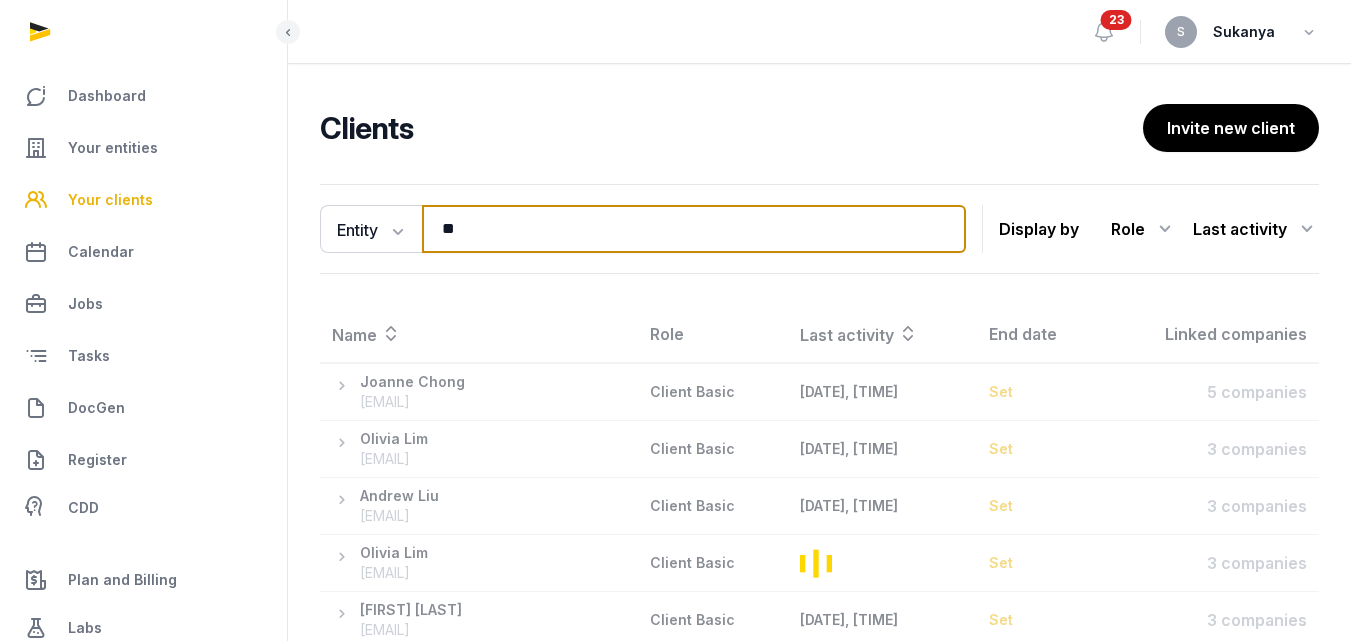 type on "*" 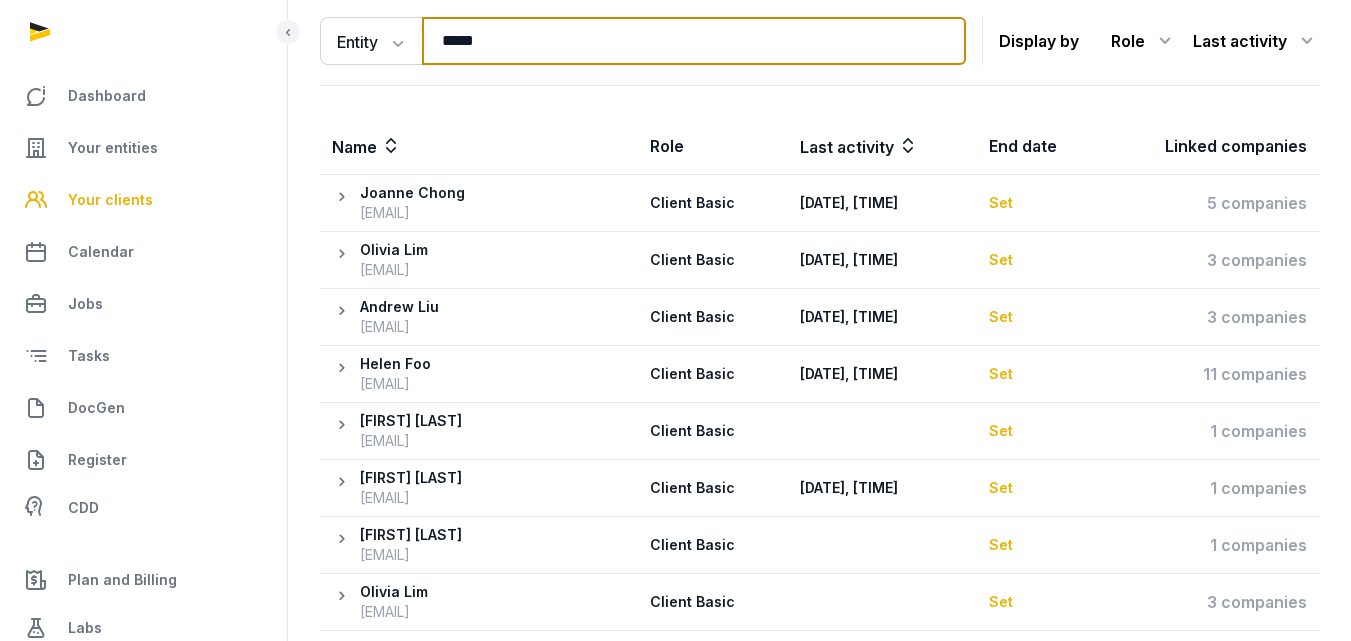 scroll, scrollTop: 164, scrollLeft: 0, axis: vertical 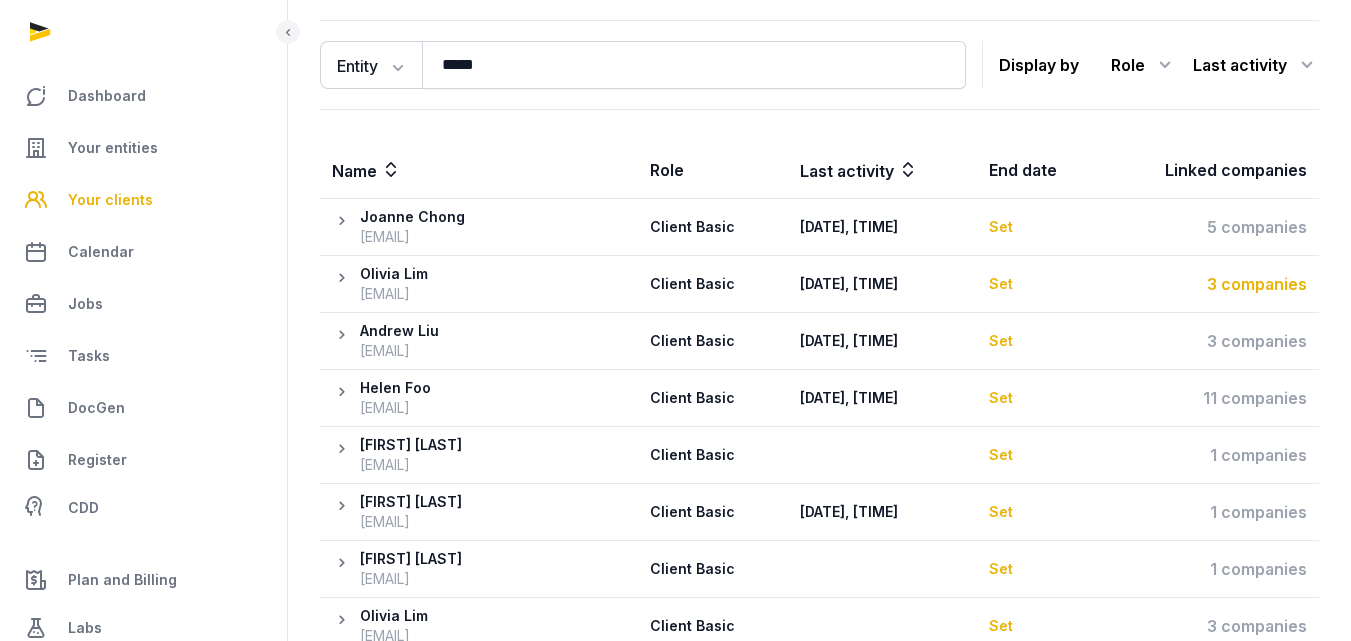 click on "3 companies" at bounding box center (1209, 284) 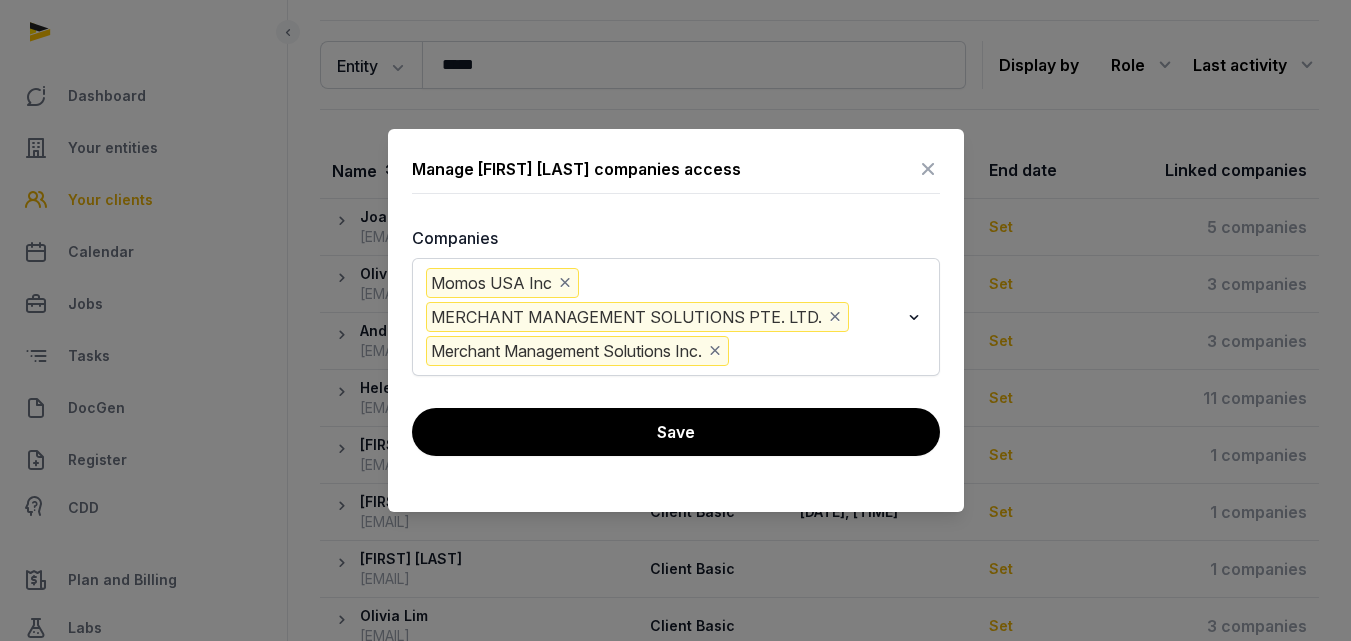scroll, scrollTop: 264, scrollLeft: 0, axis: vertical 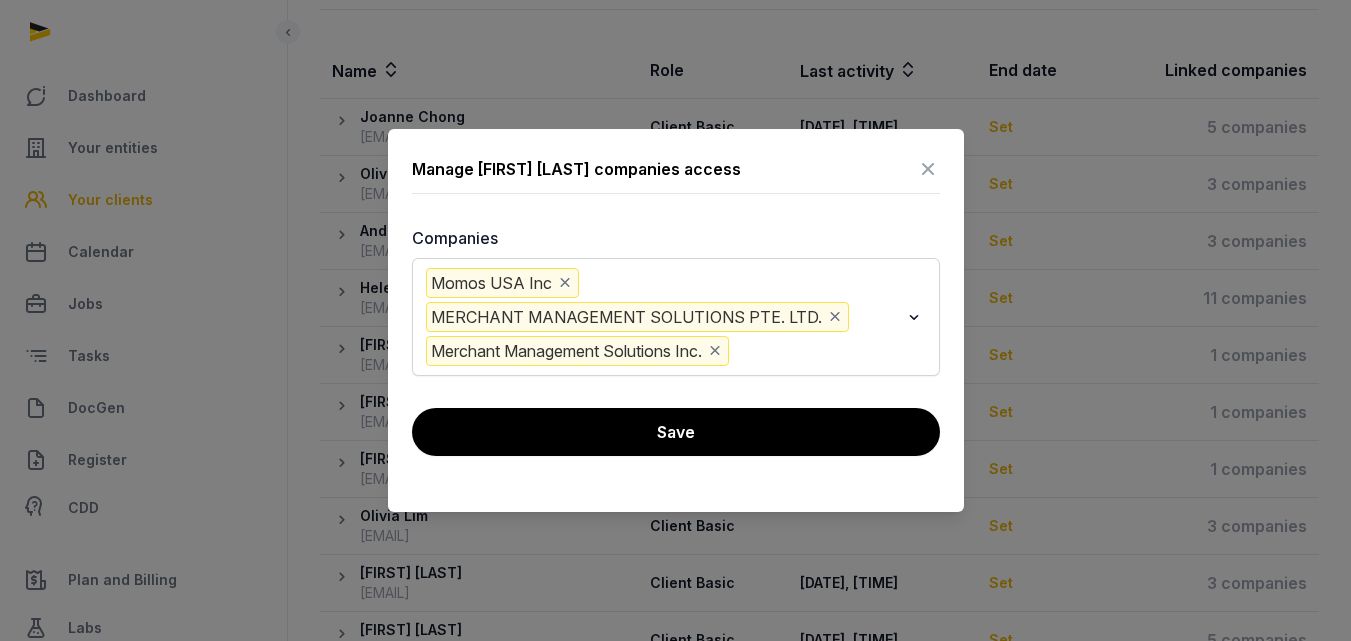 click at bounding box center [928, 169] 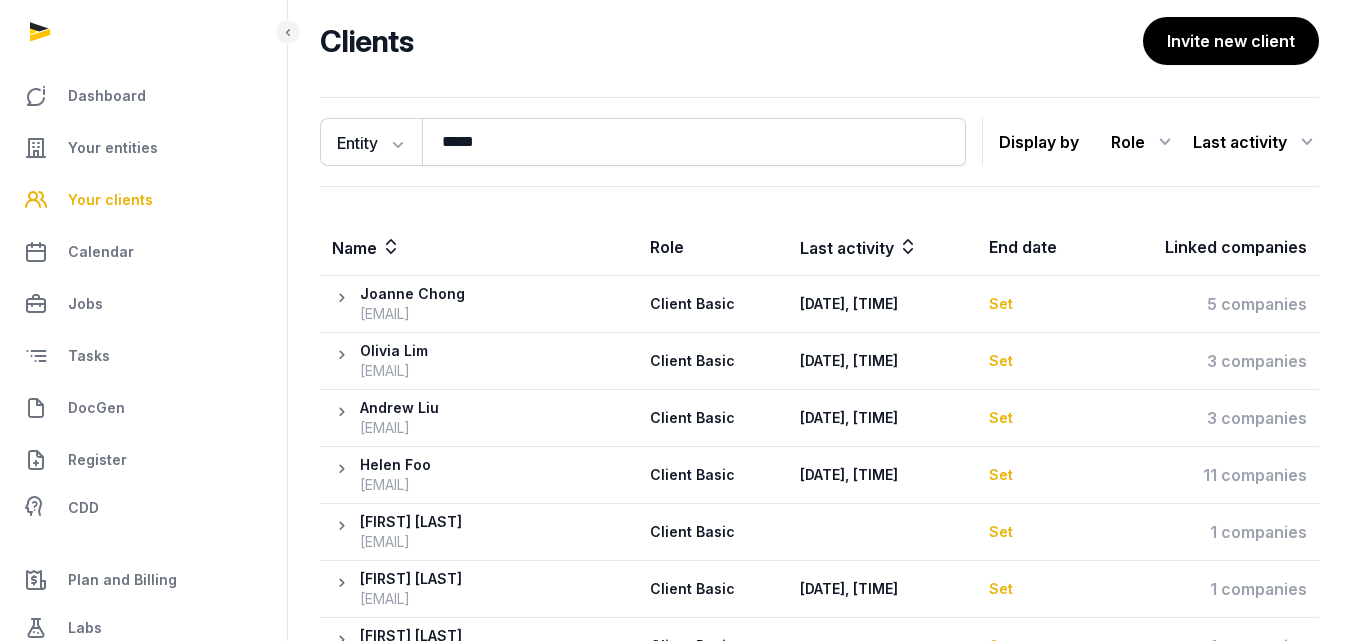 scroll, scrollTop: 0, scrollLeft: 0, axis: both 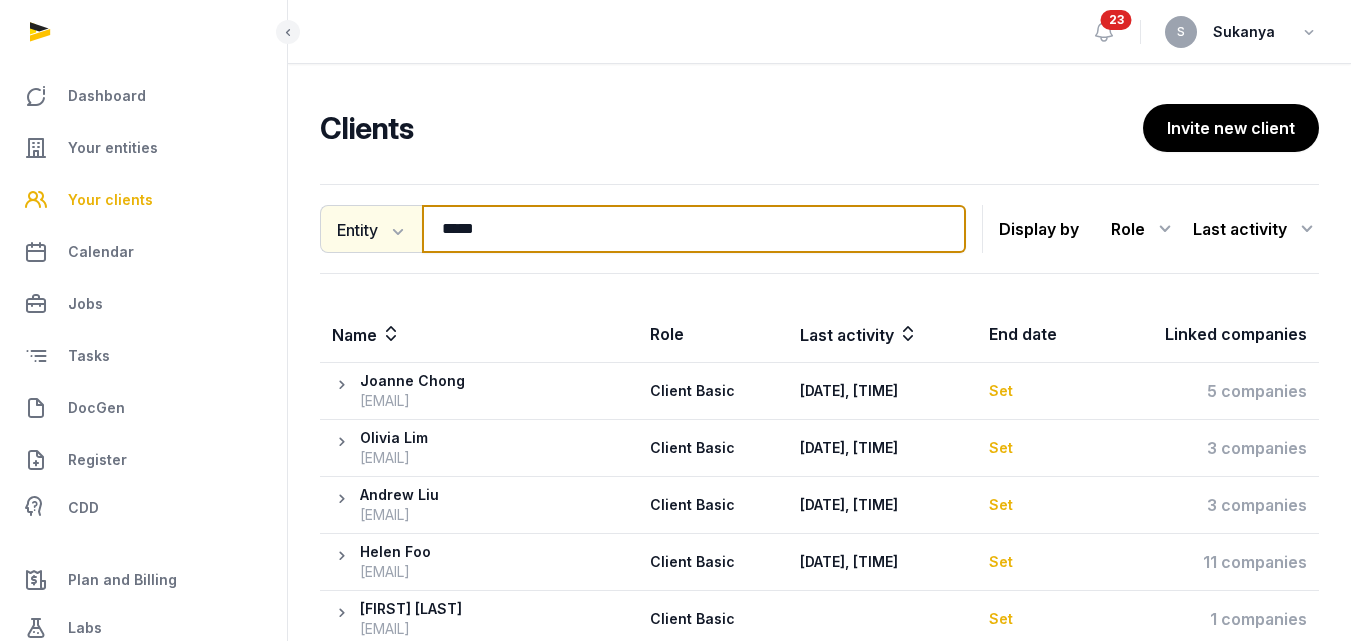 drag, startPoint x: 552, startPoint y: 231, endPoint x: 351, endPoint y: 231, distance: 201 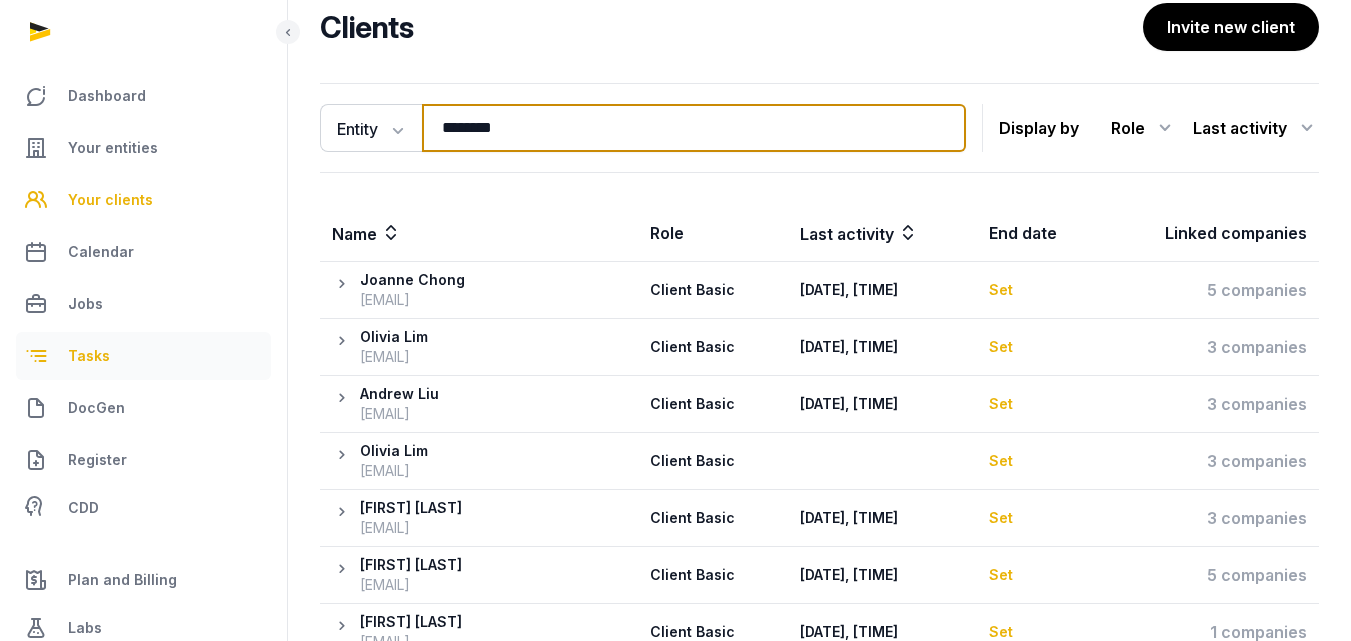 scroll, scrollTop: 0, scrollLeft: 0, axis: both 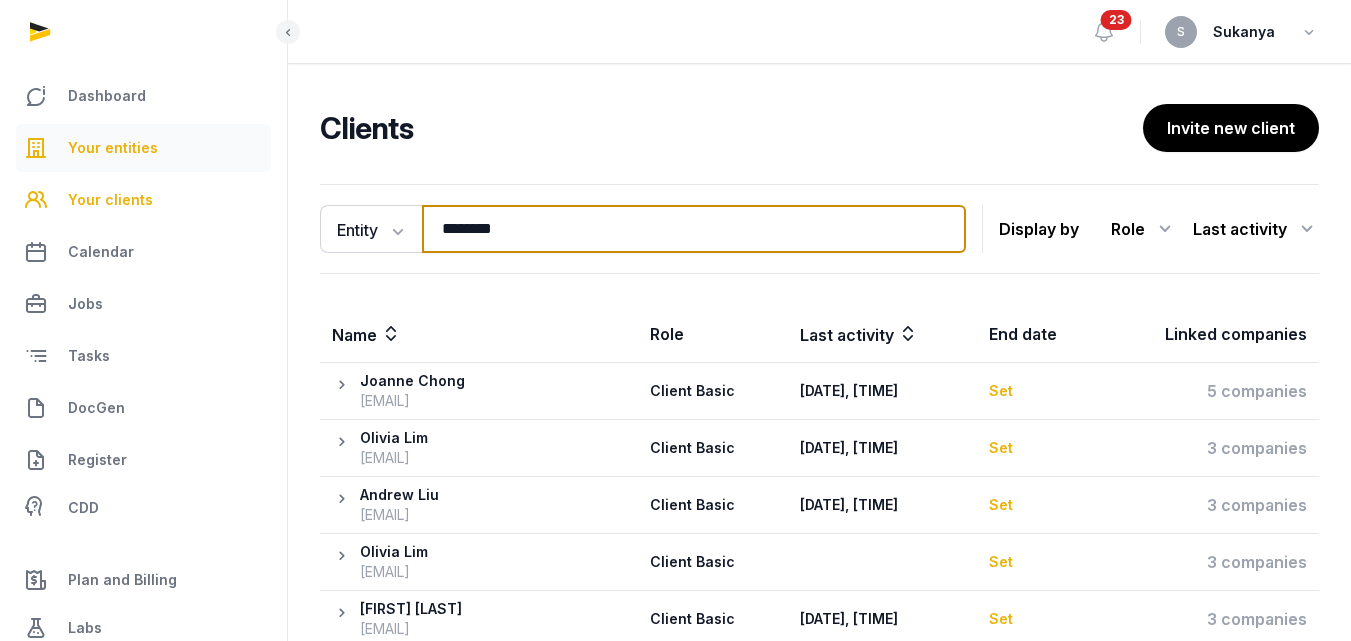 type on "********" 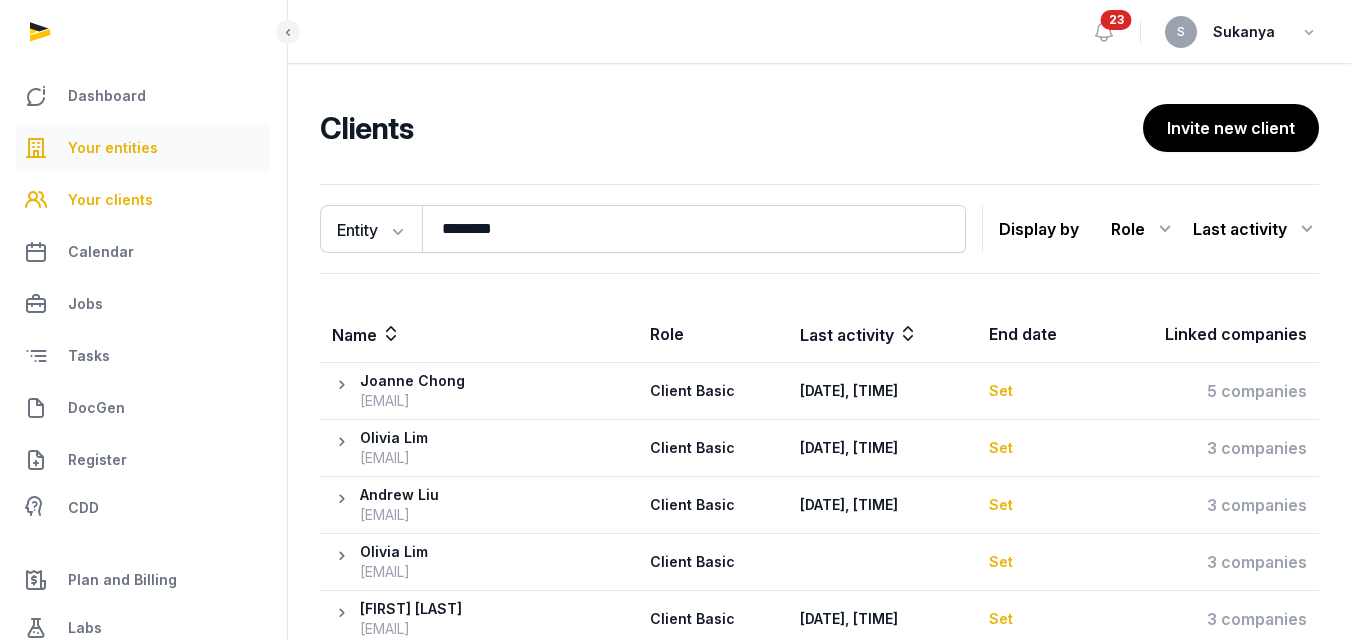 click on "Your entities" at bounding box center [113, 148] 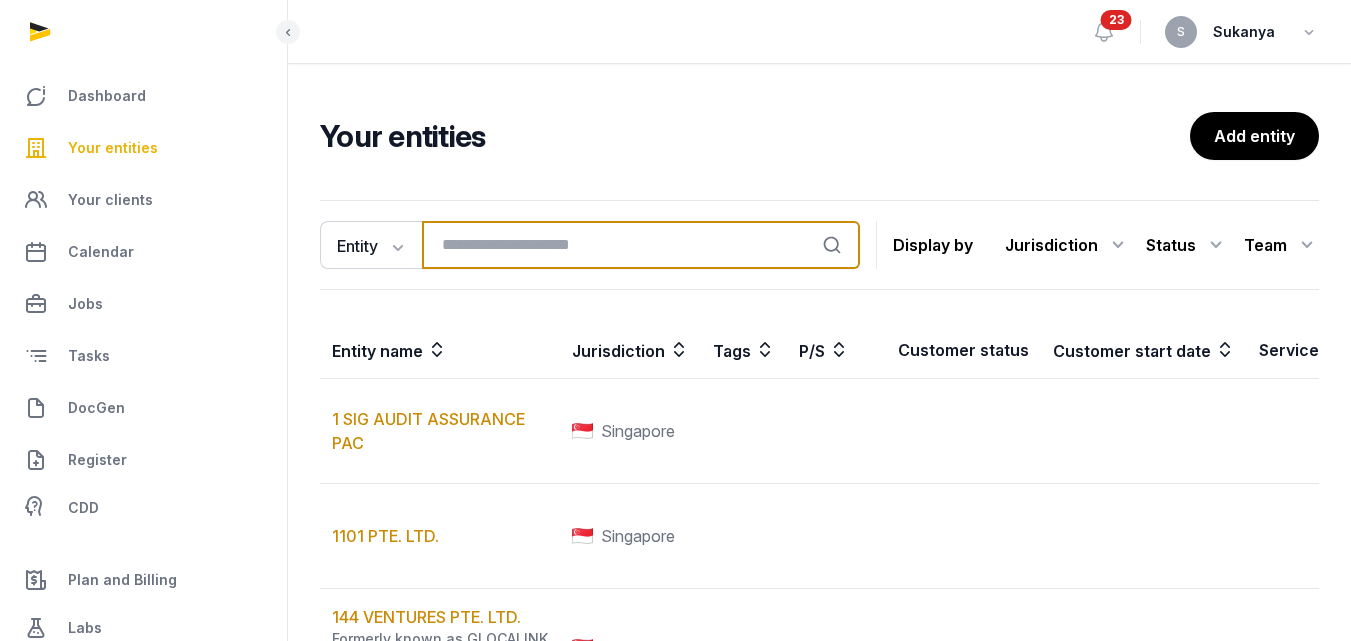 click at bounding box center [641, 245] 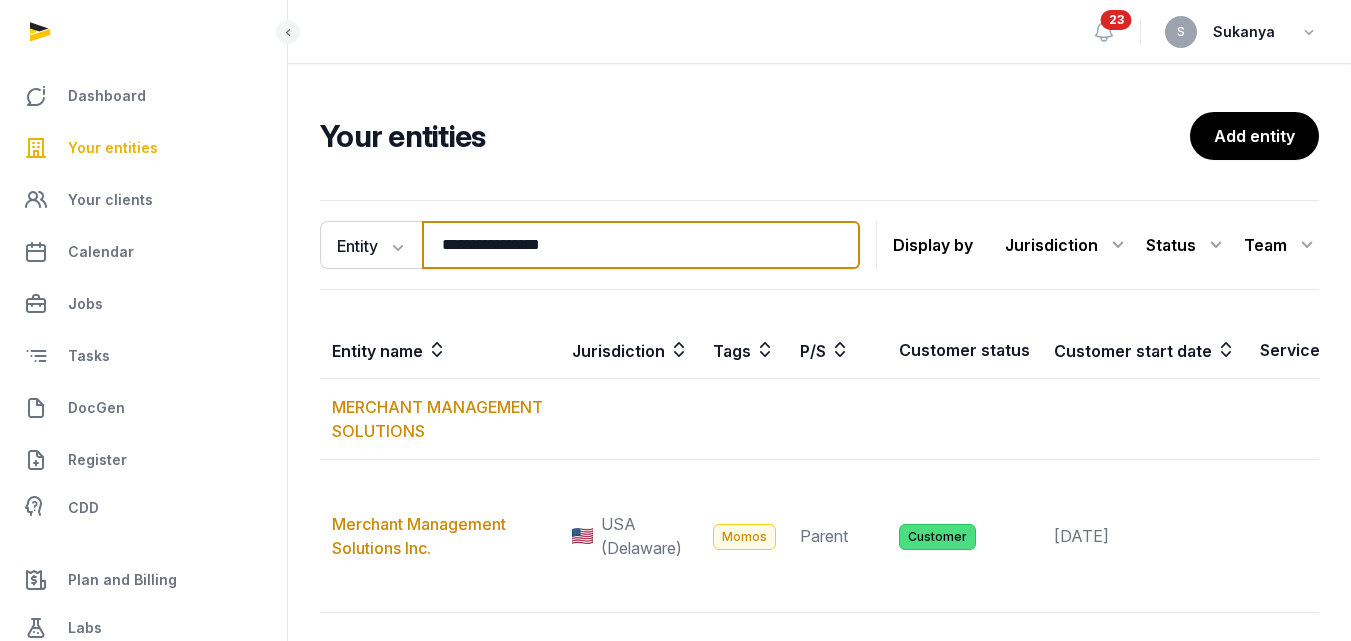 scroll, scrollTop: 100, scrollLeft: 0, axis: vertical 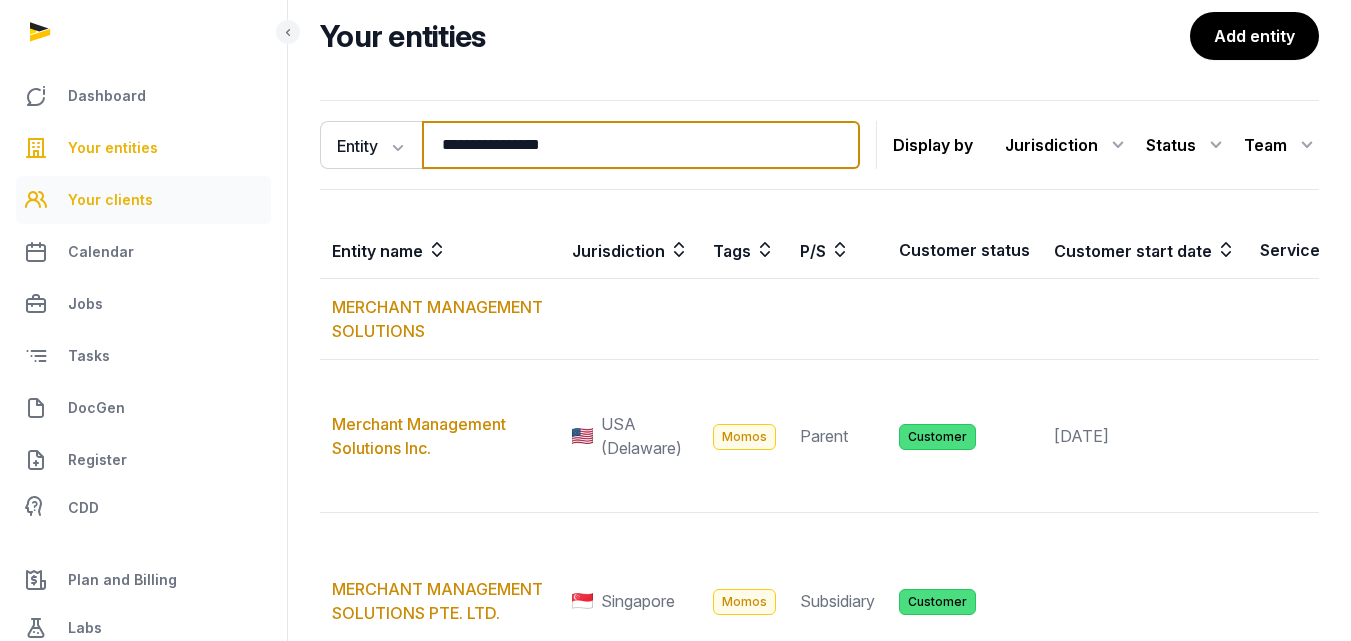type on "**********" 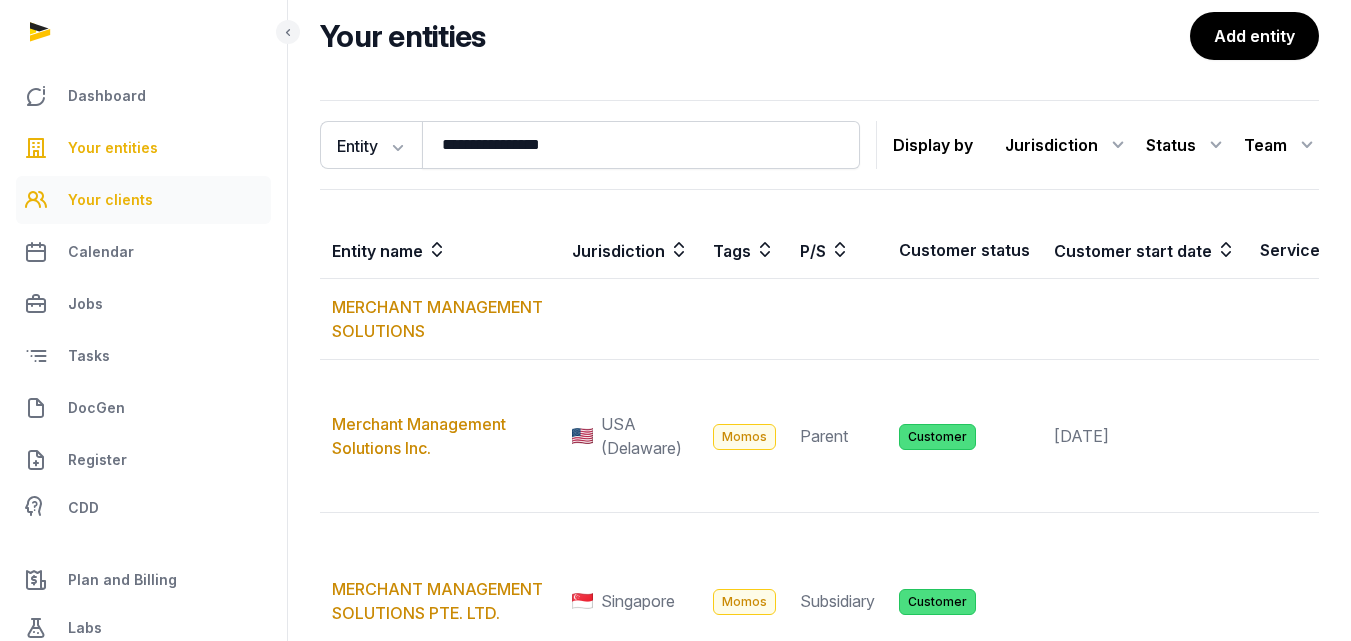 click on "Your clients" at bounding box center [110, 200] 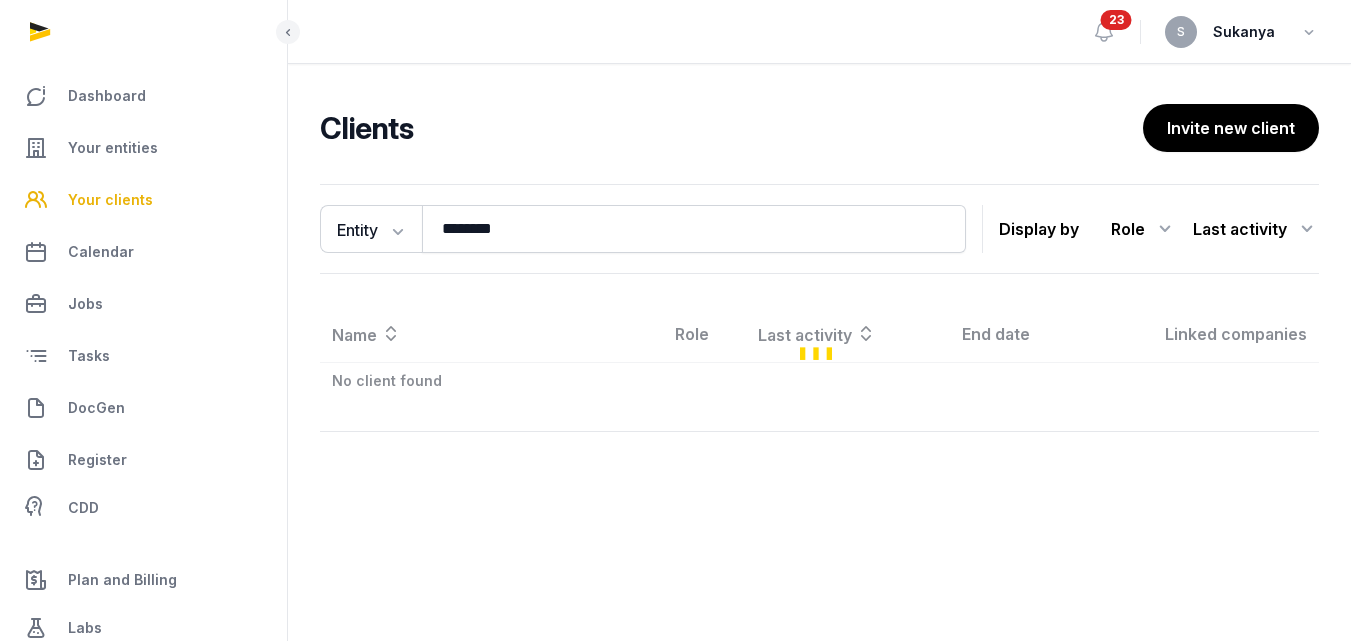 scroll, scrollTop: 0, scrollLeft: 0, axis: both 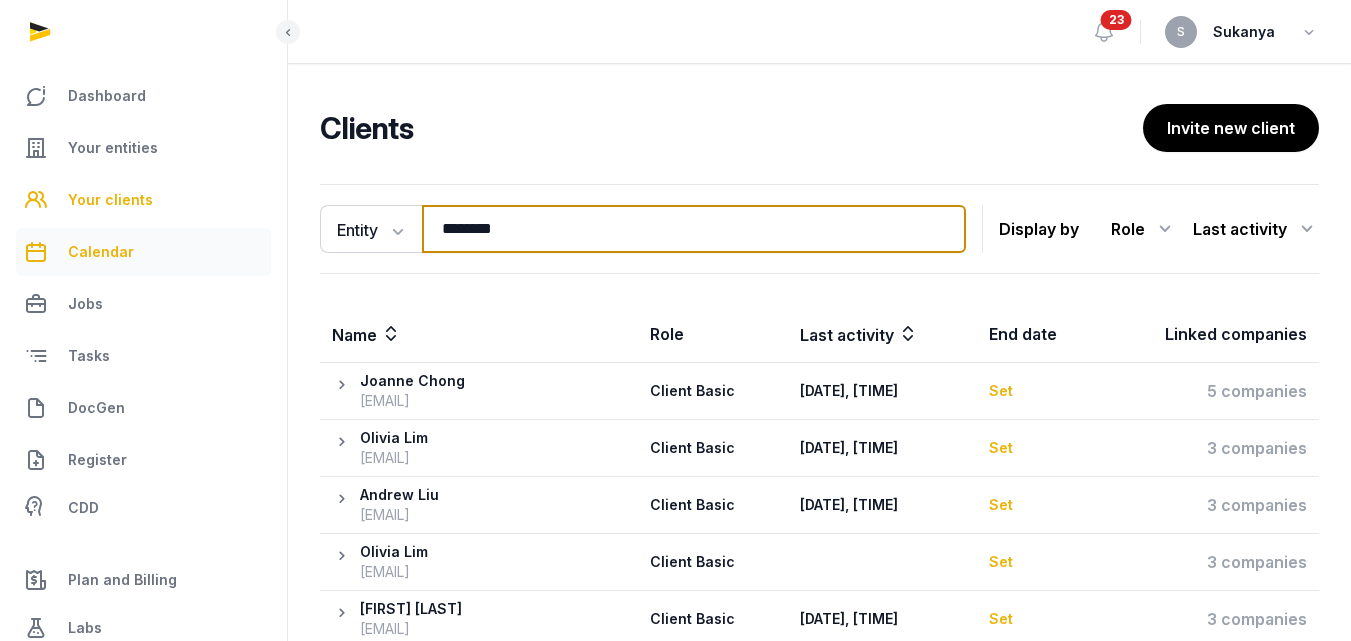 drag, startPoint x: 589, startPoint y: 245, endPoint x: 163, endPoint y: 240, distance: 426.02933 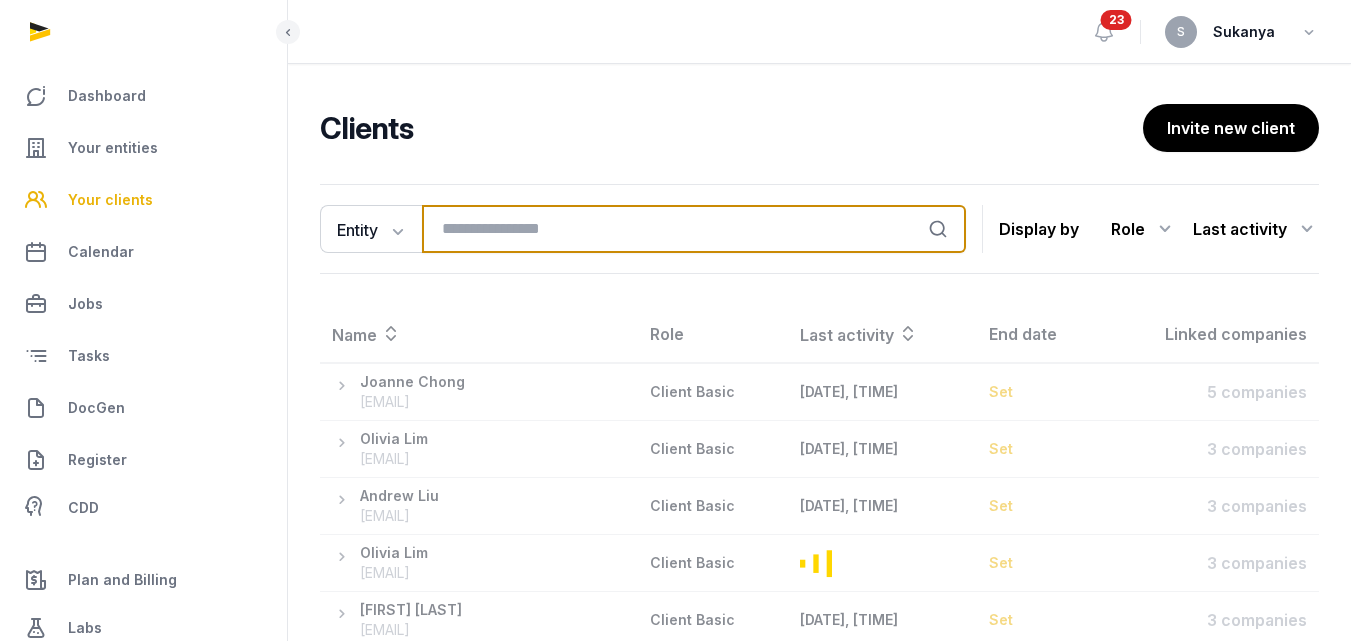 type 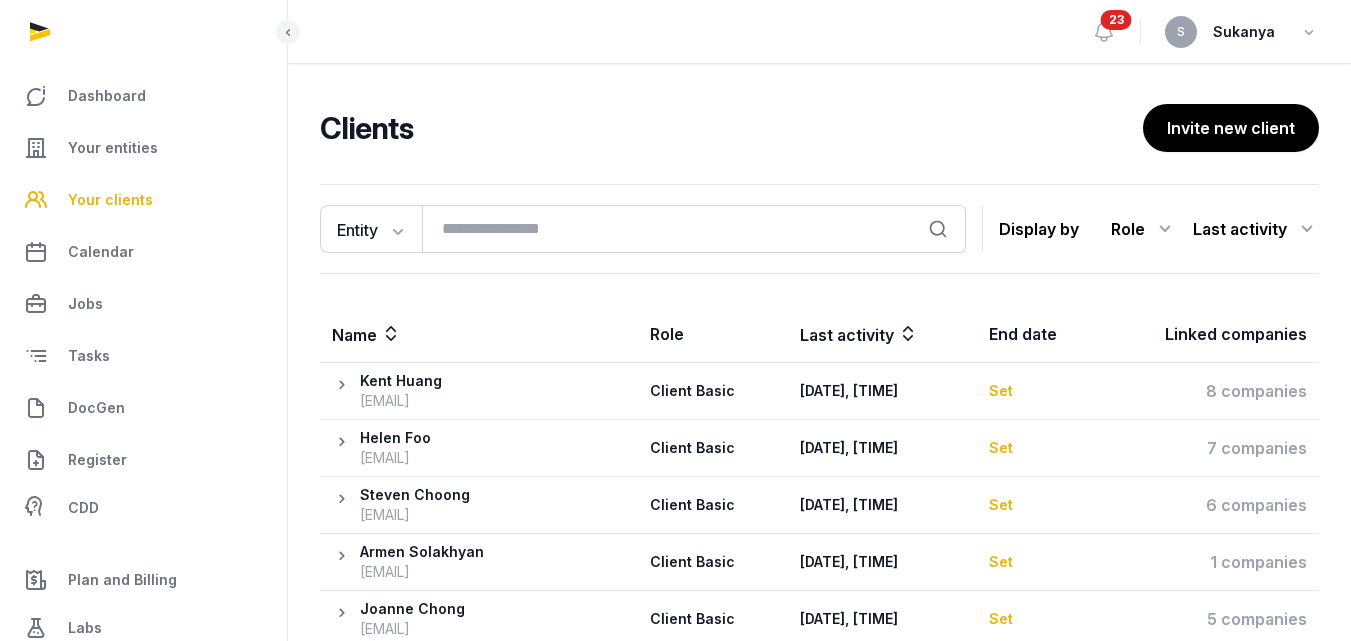 click on "Your clients" at bounding box center [143, 200] 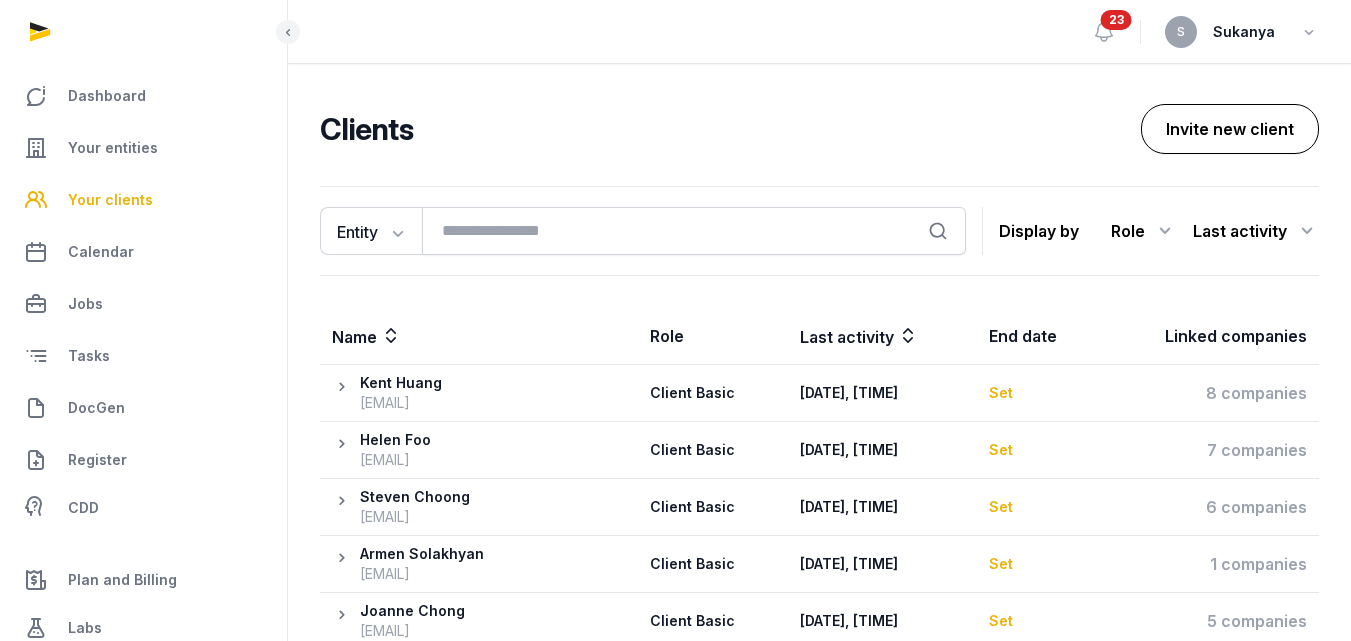 click on "Invite new client" at bounding box center (1230, 129) 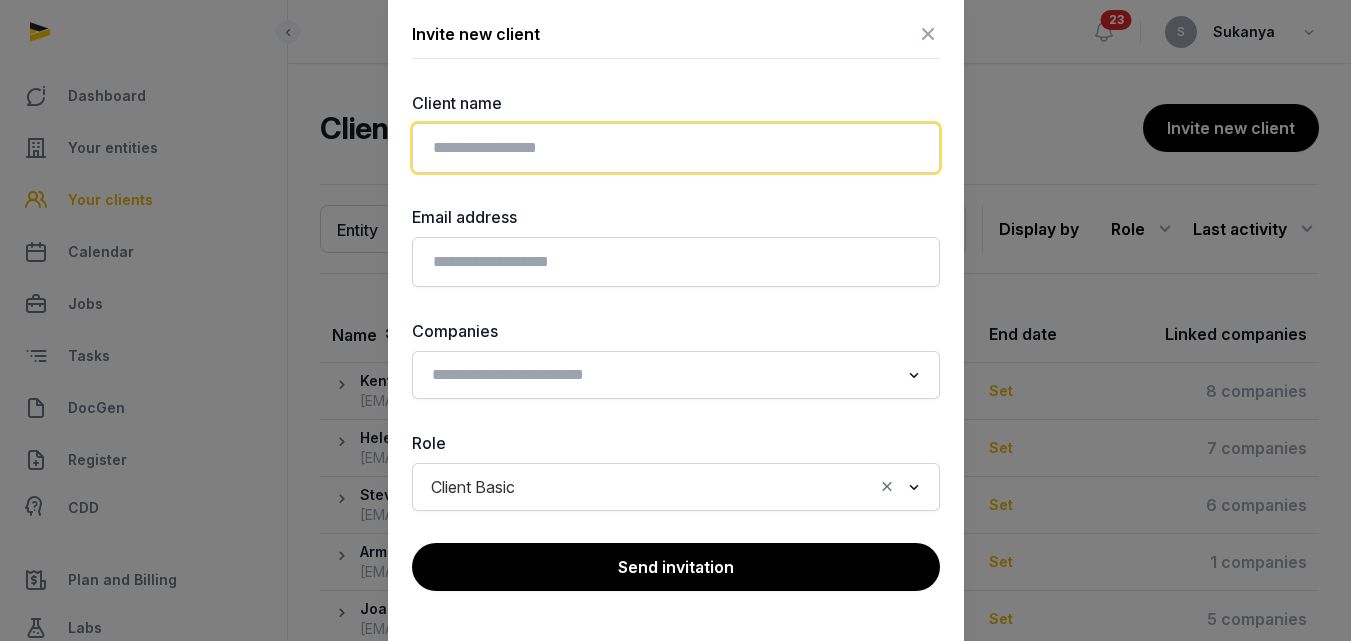 click 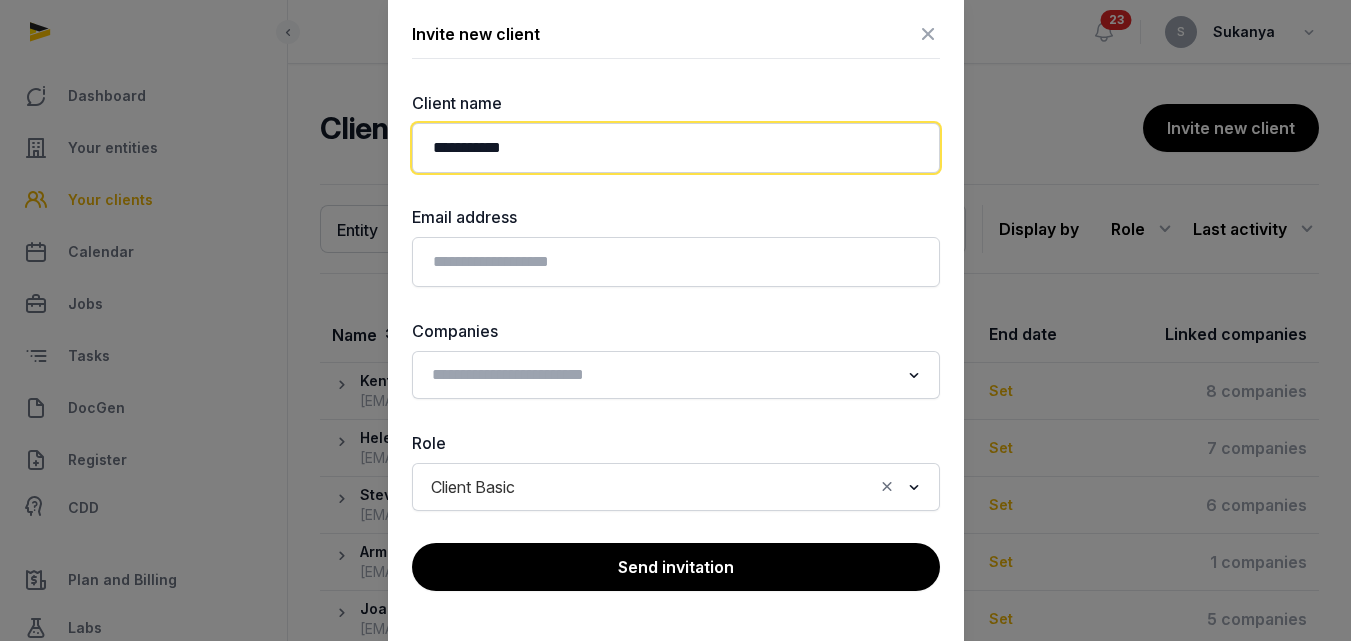 type on "**********" 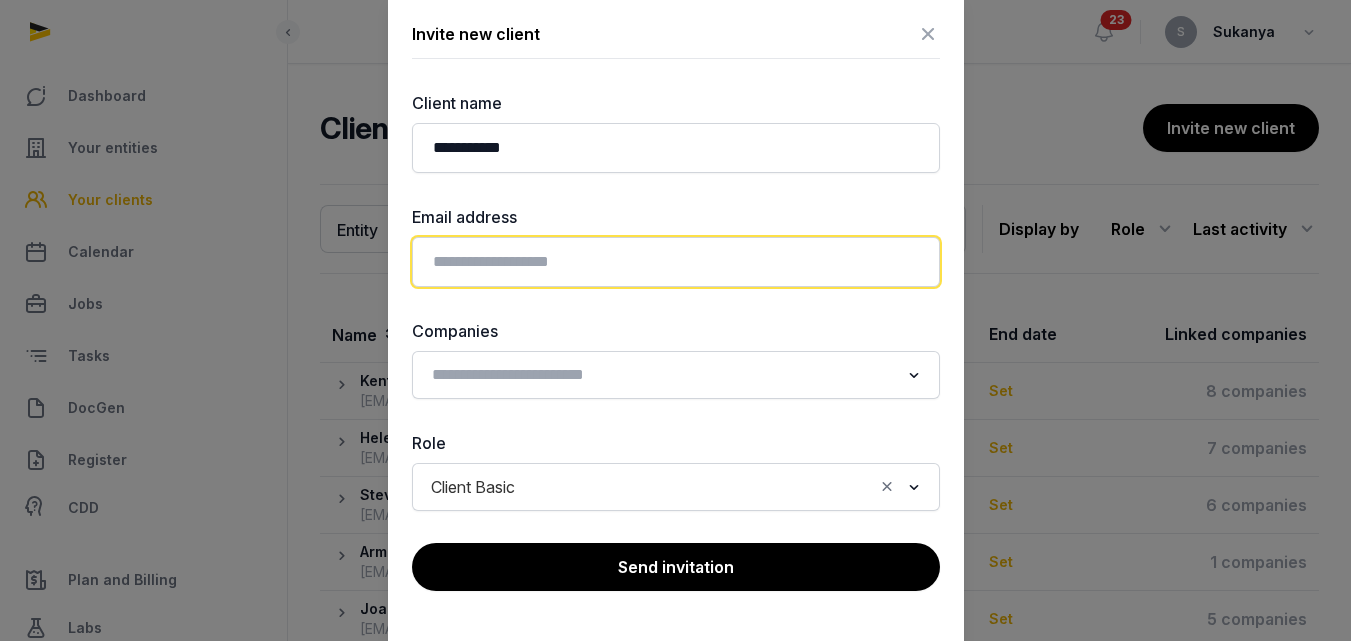 click 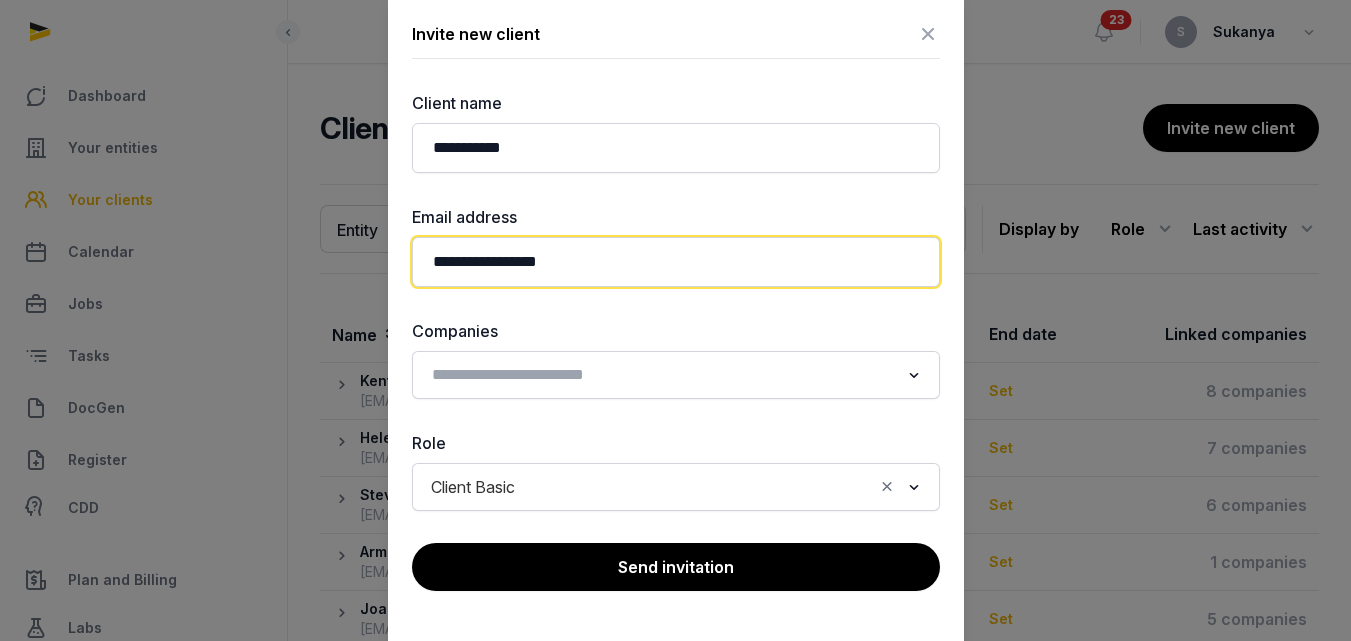 type on "**********" 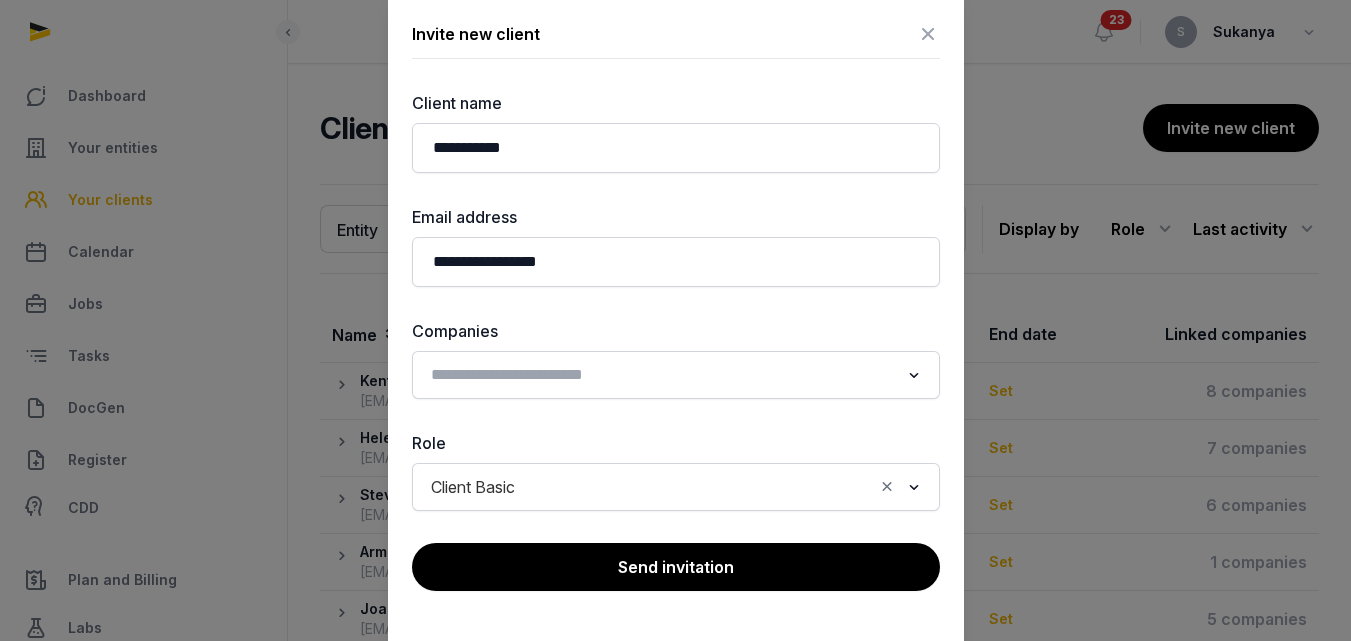 click 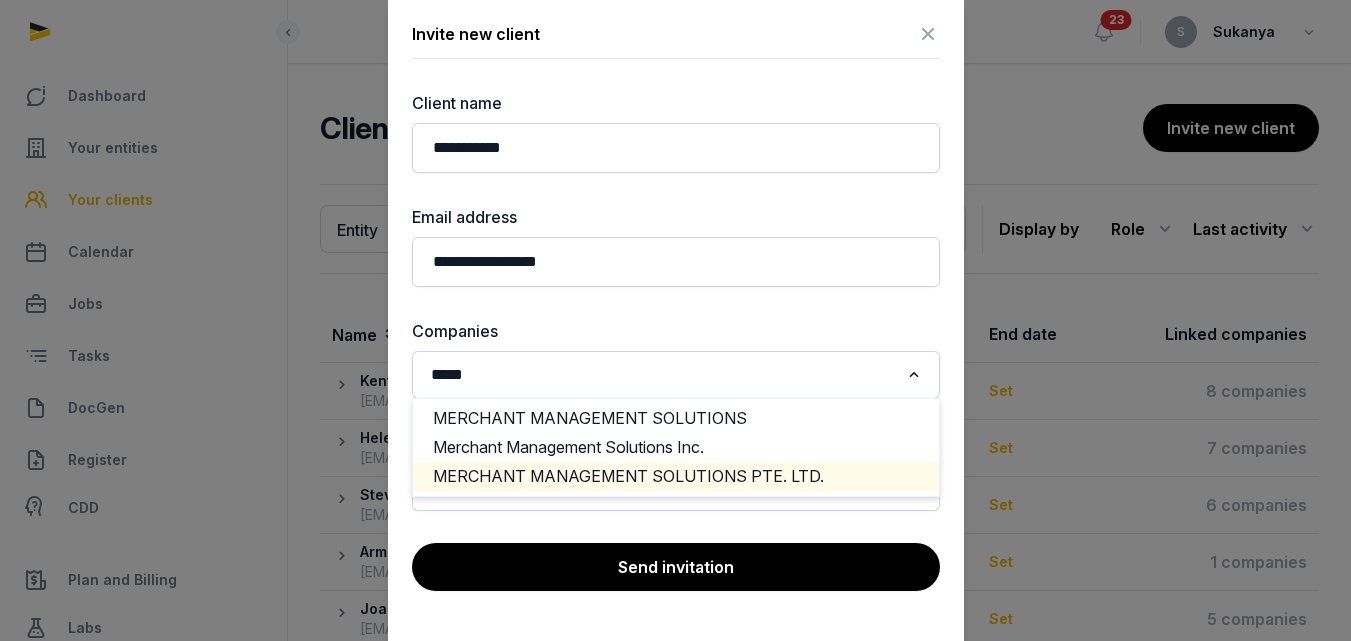 click on "MERCHANT MANAGEMENT SOLUTIONS PTE. LTD." 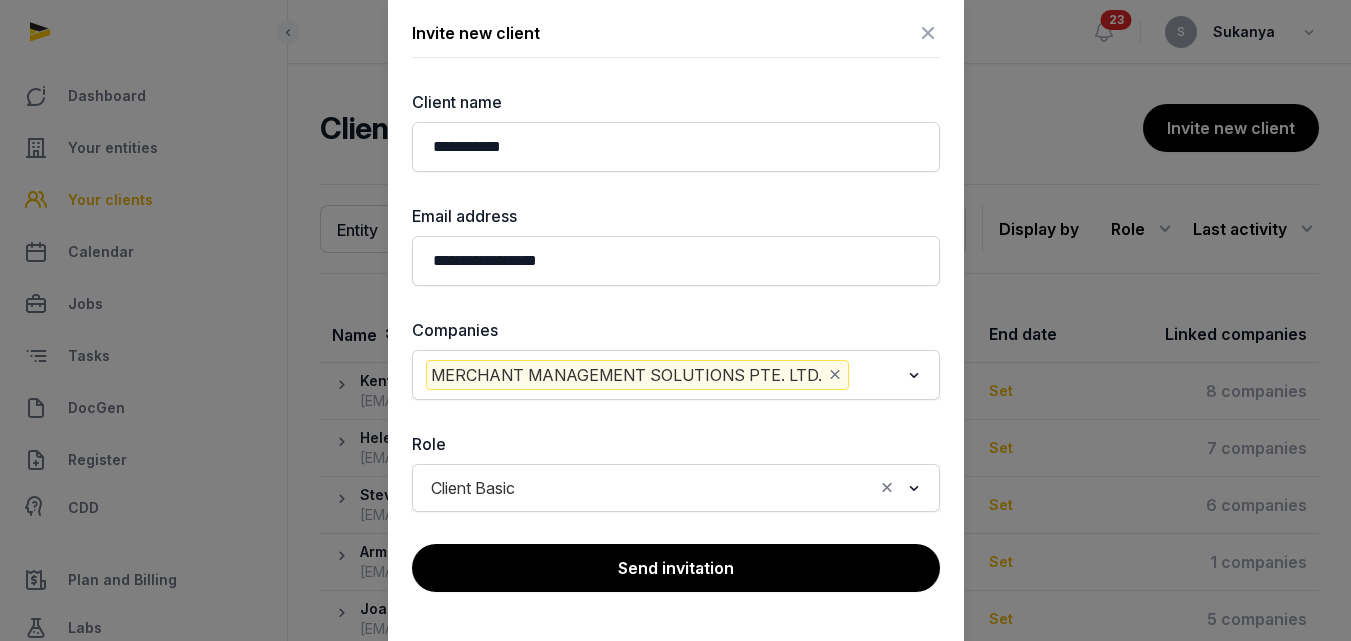 click 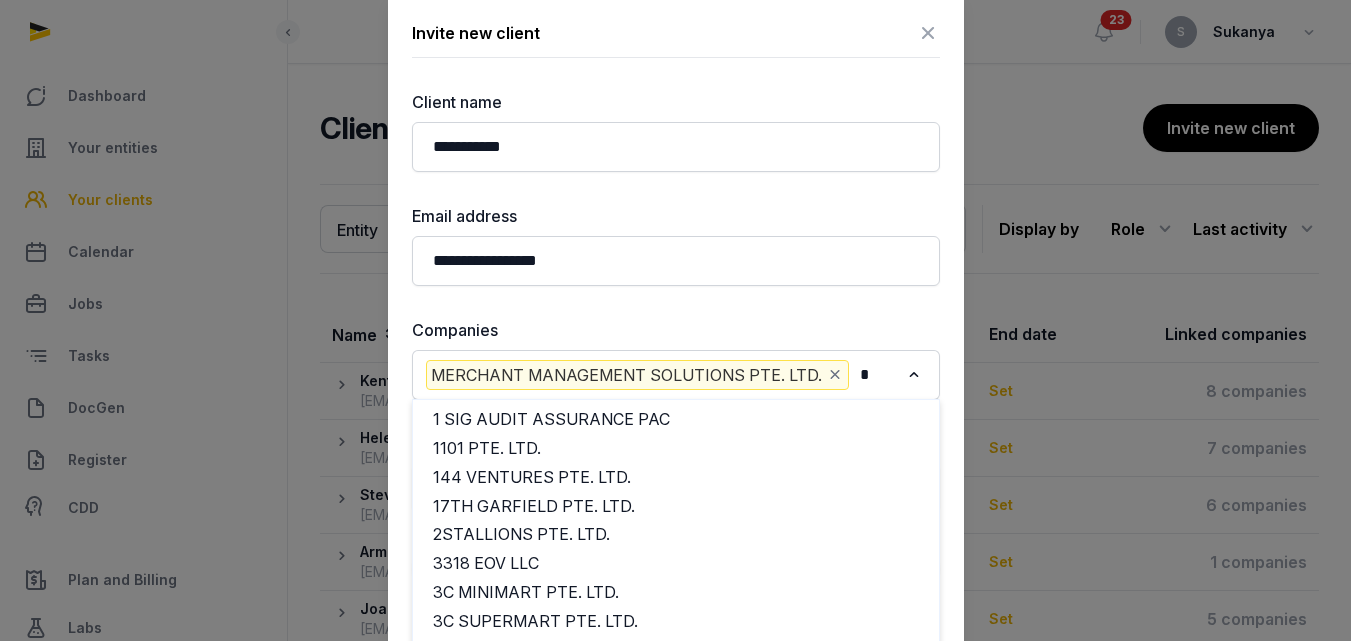 scroll, scrollTop: 0, scrollLeft: 0, axis: both 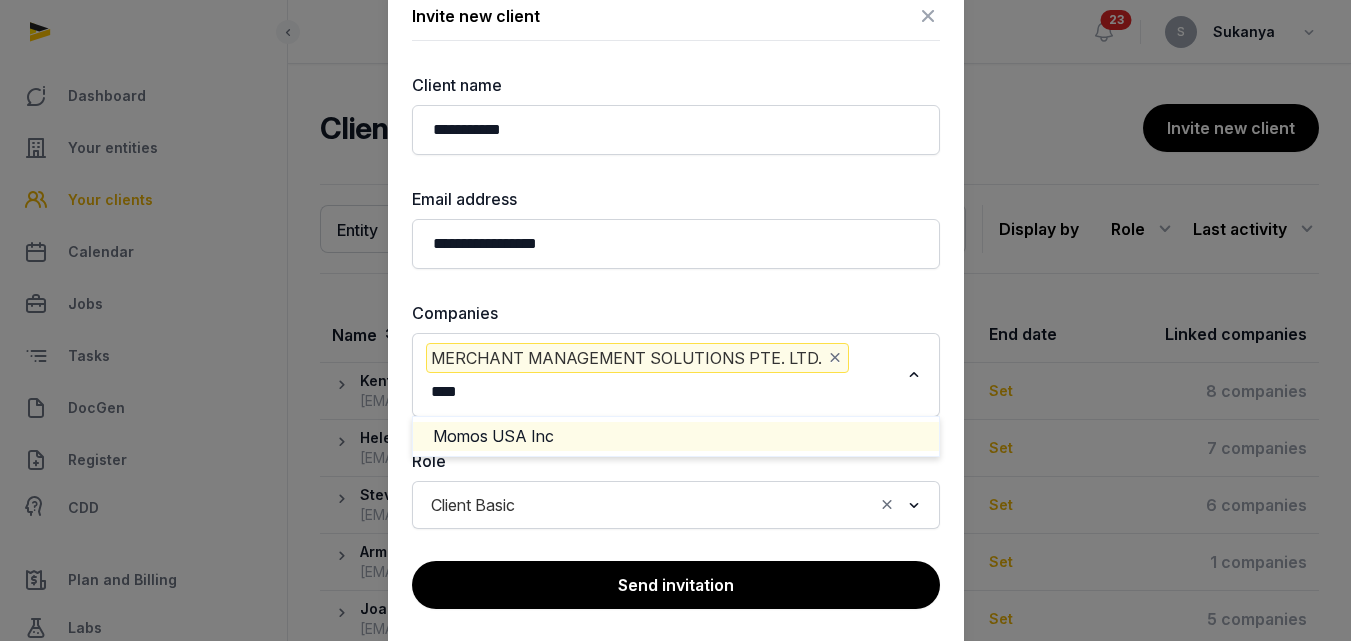 click on "Momos USA Inc" 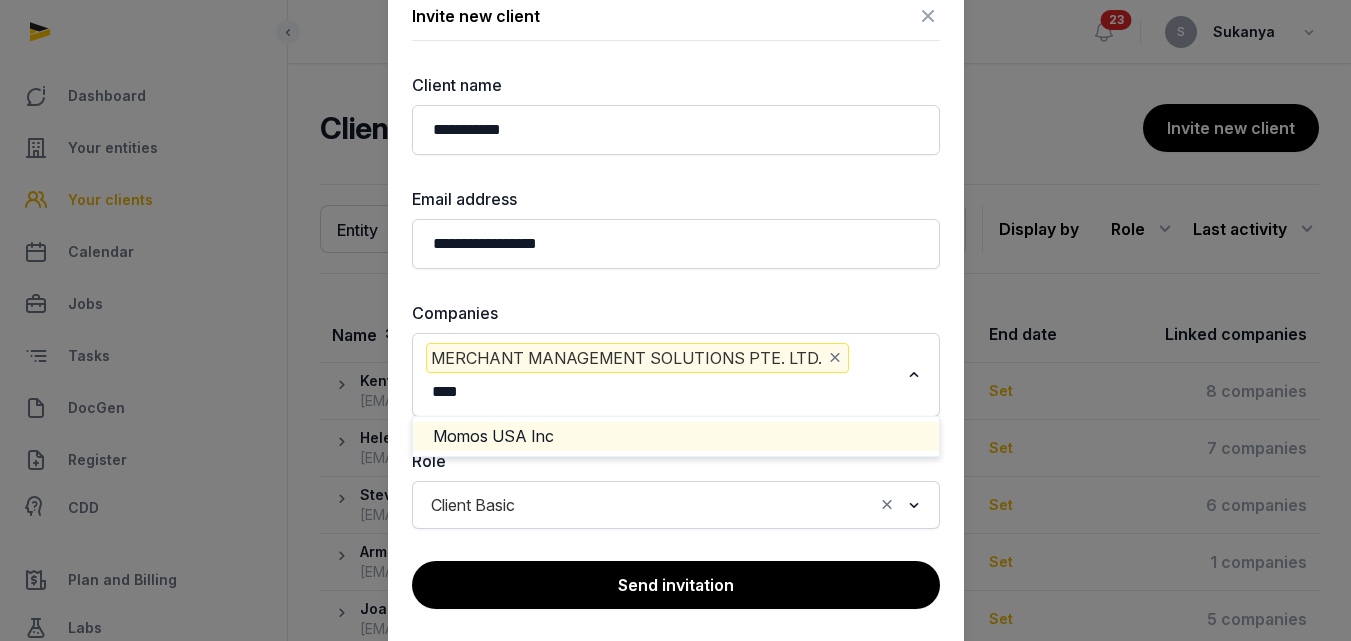 type 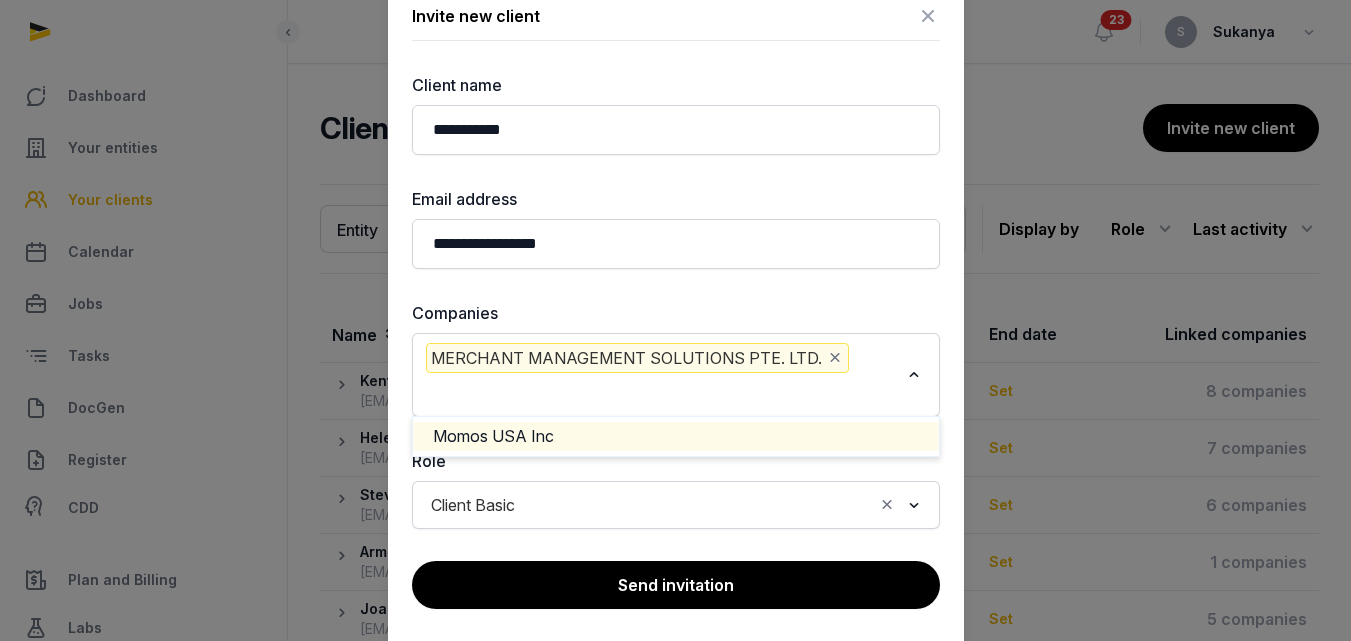 scroll, scrollTop: 0, scrollLeft: 0, axis: both 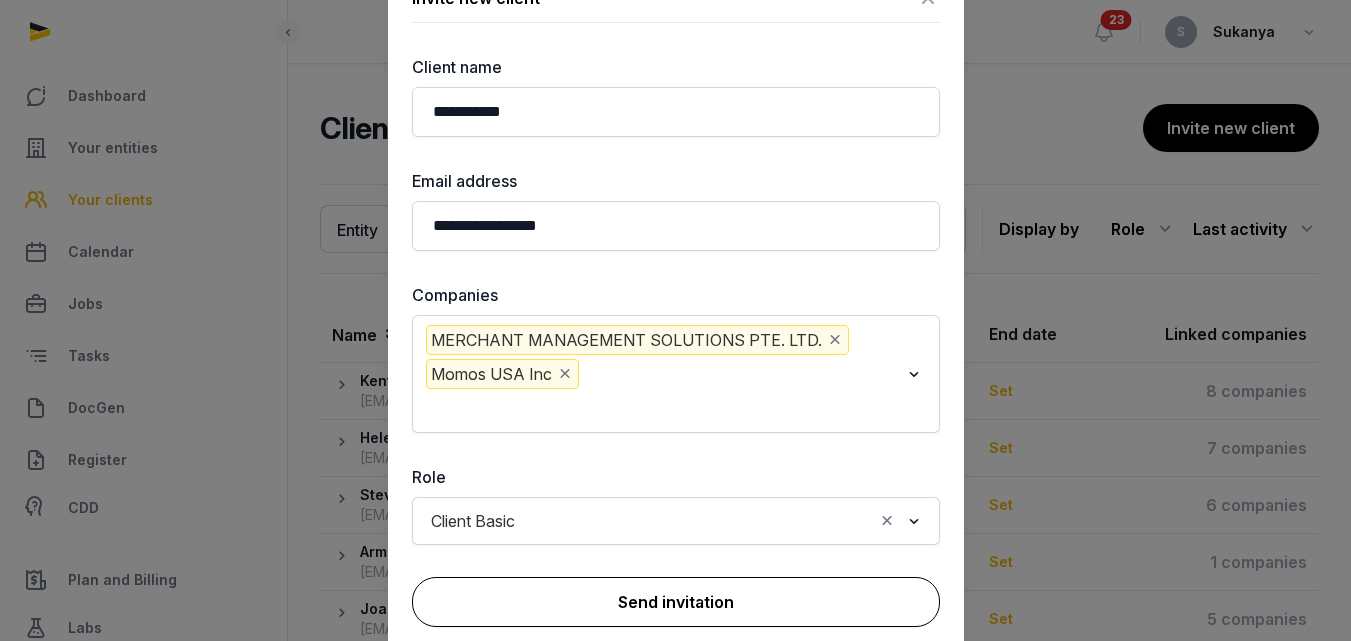 click on "Send invitation" at bounding box center [676, 602] 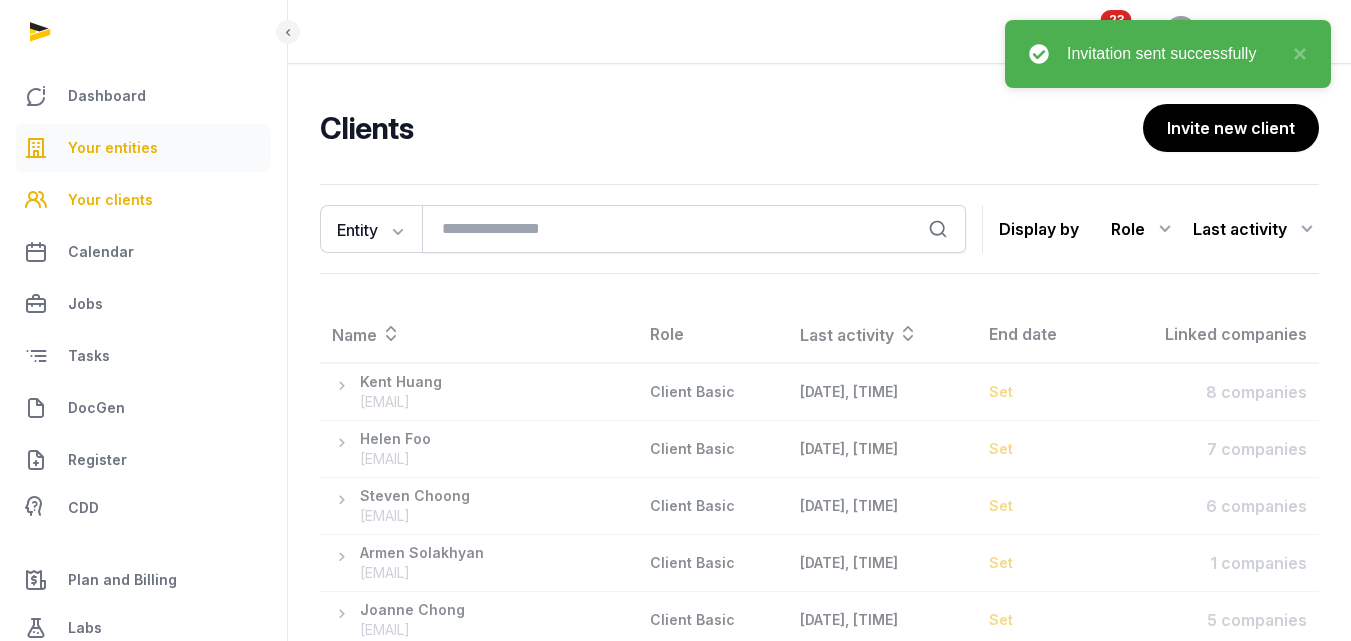 click on "Your entities" at bounding box center (143, 148) 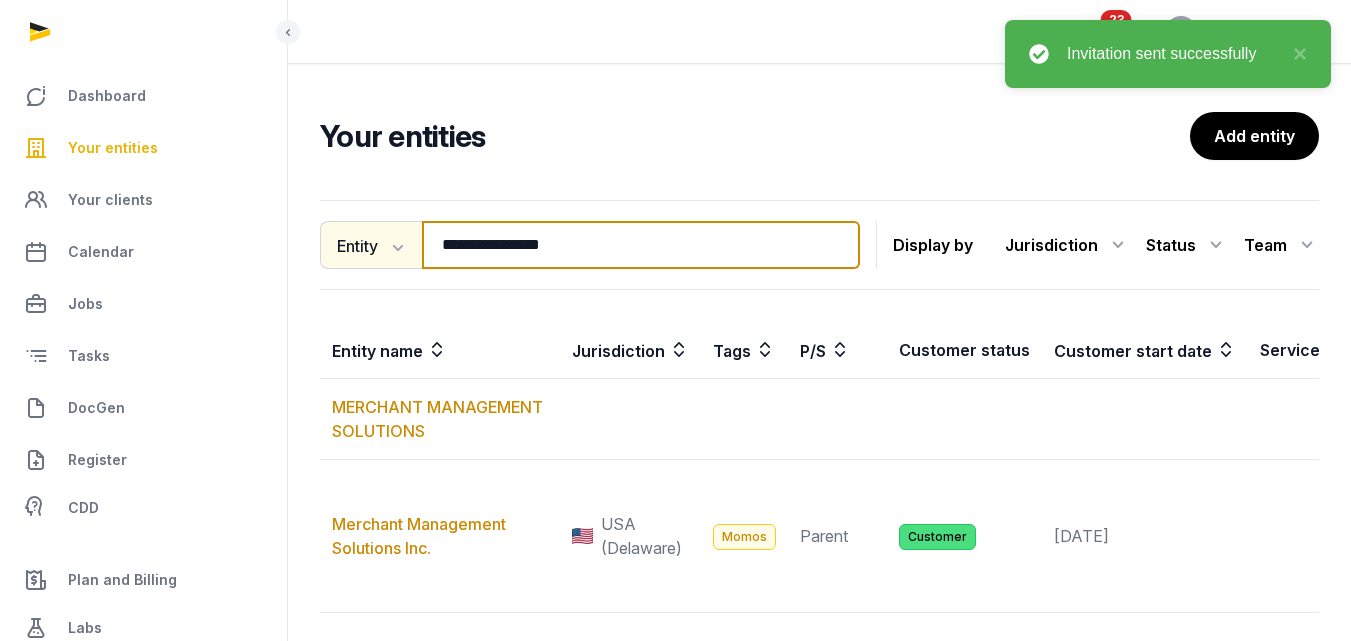 drag, startPoint x: 611, startPoint y: 256, endPoint x: 343, endPoint y: 256, distance: 268 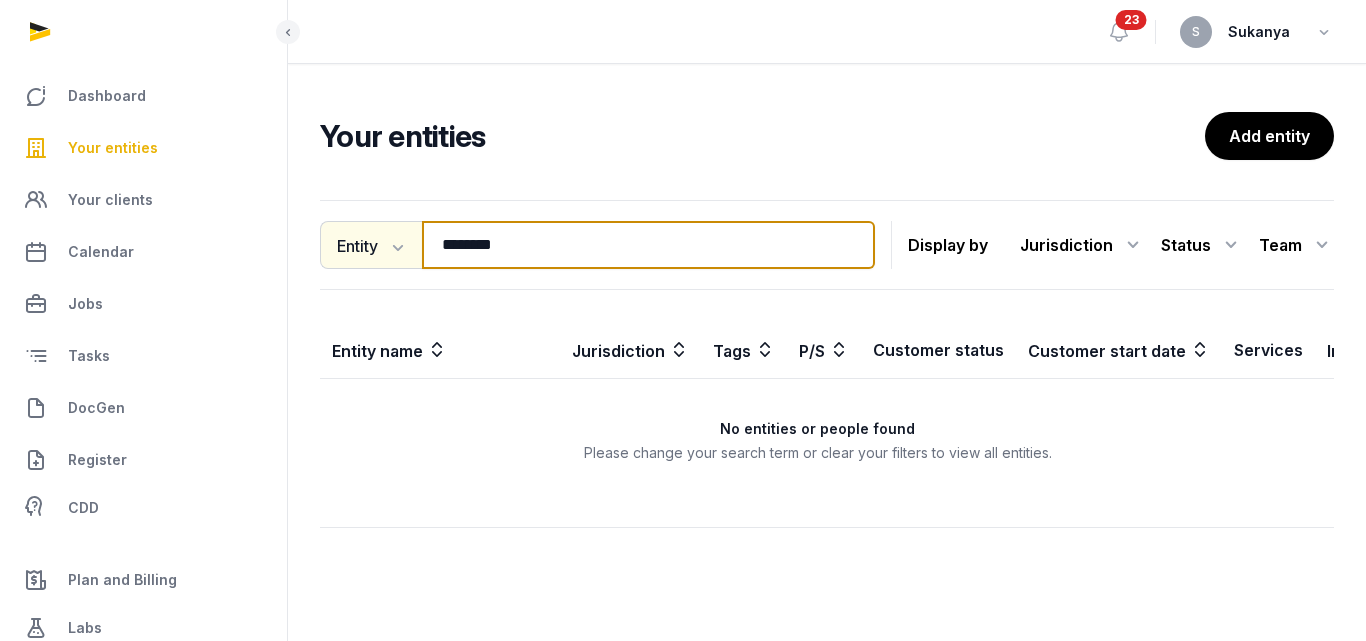 type on "********" 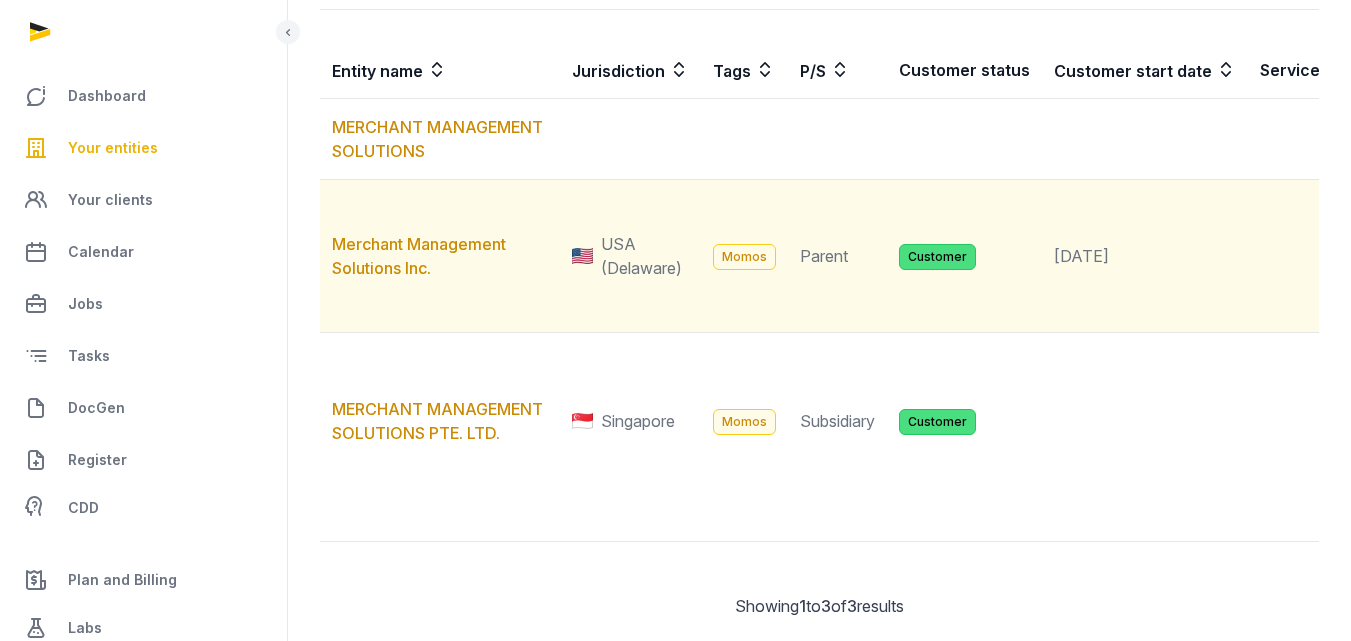 scroll, scrollTop: 300, scrollLeft: 0, axis: vertical 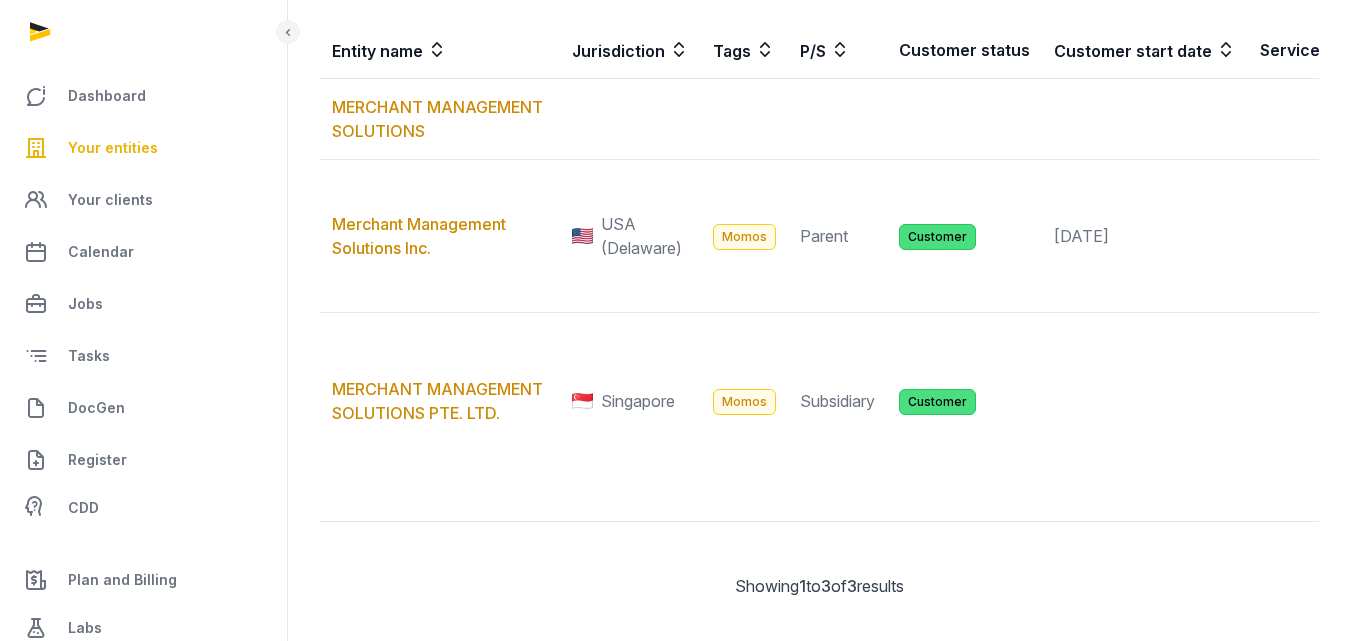 click on "Your entities" at bounding box center [113, 148] 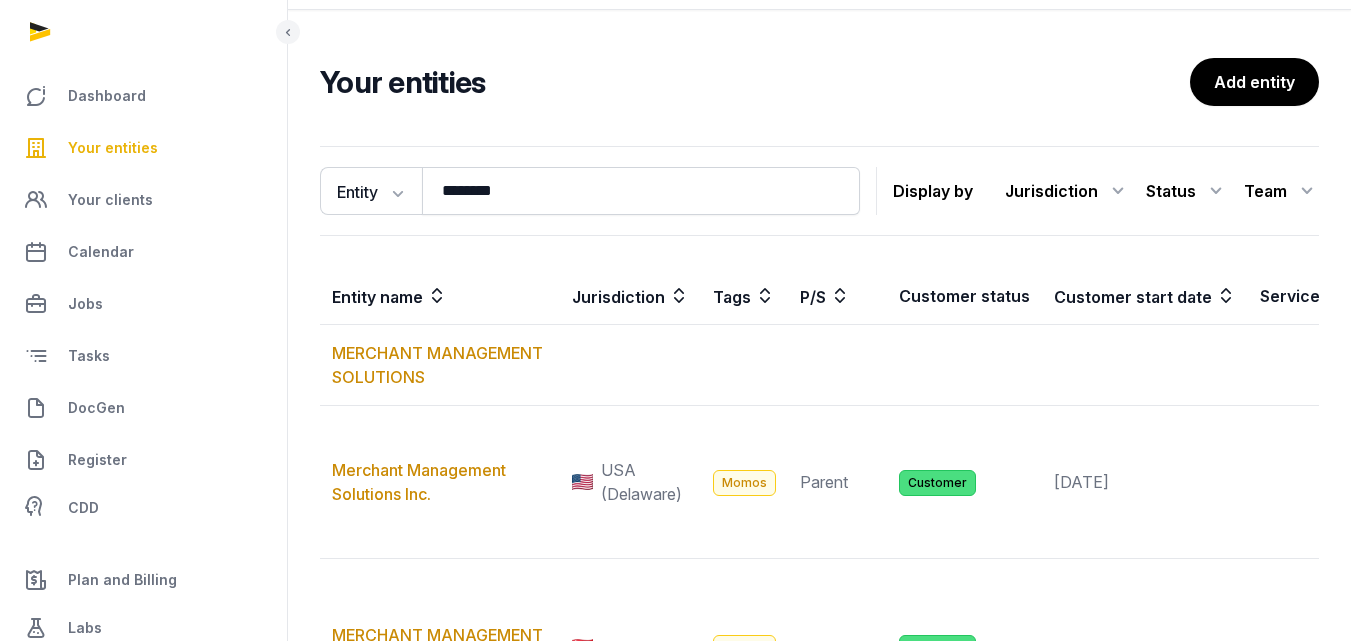 scroll, scrollTop: 0, scrollLeft: 0, axis: both 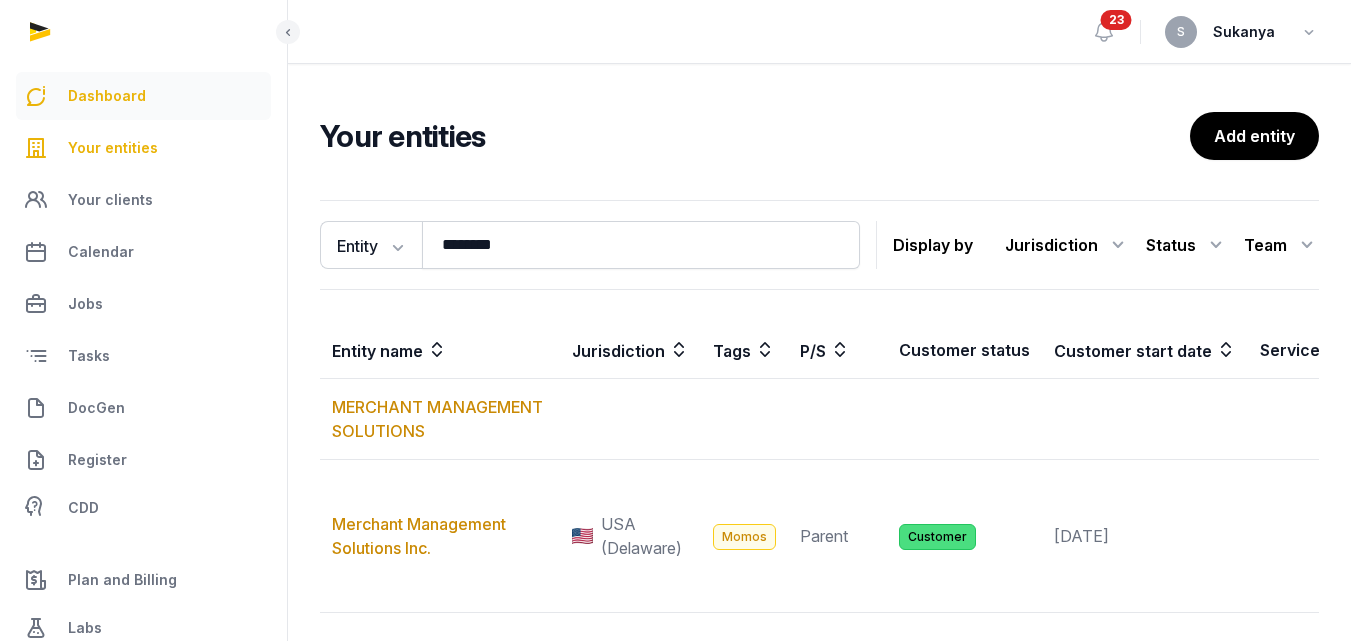 click on "Dashboard" at bounding box center (143, 96) 